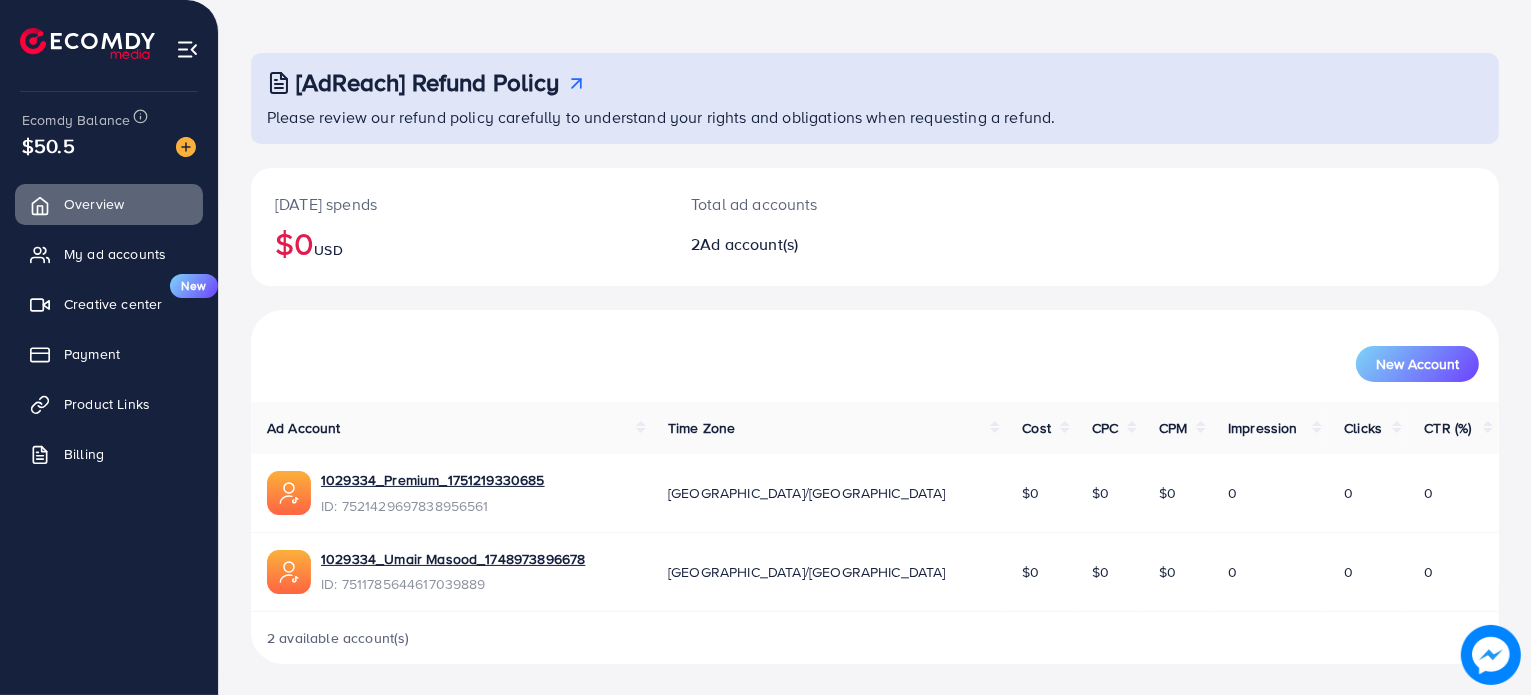 scroll, scrollTop: 0, scrollLeft: 0, axis: both 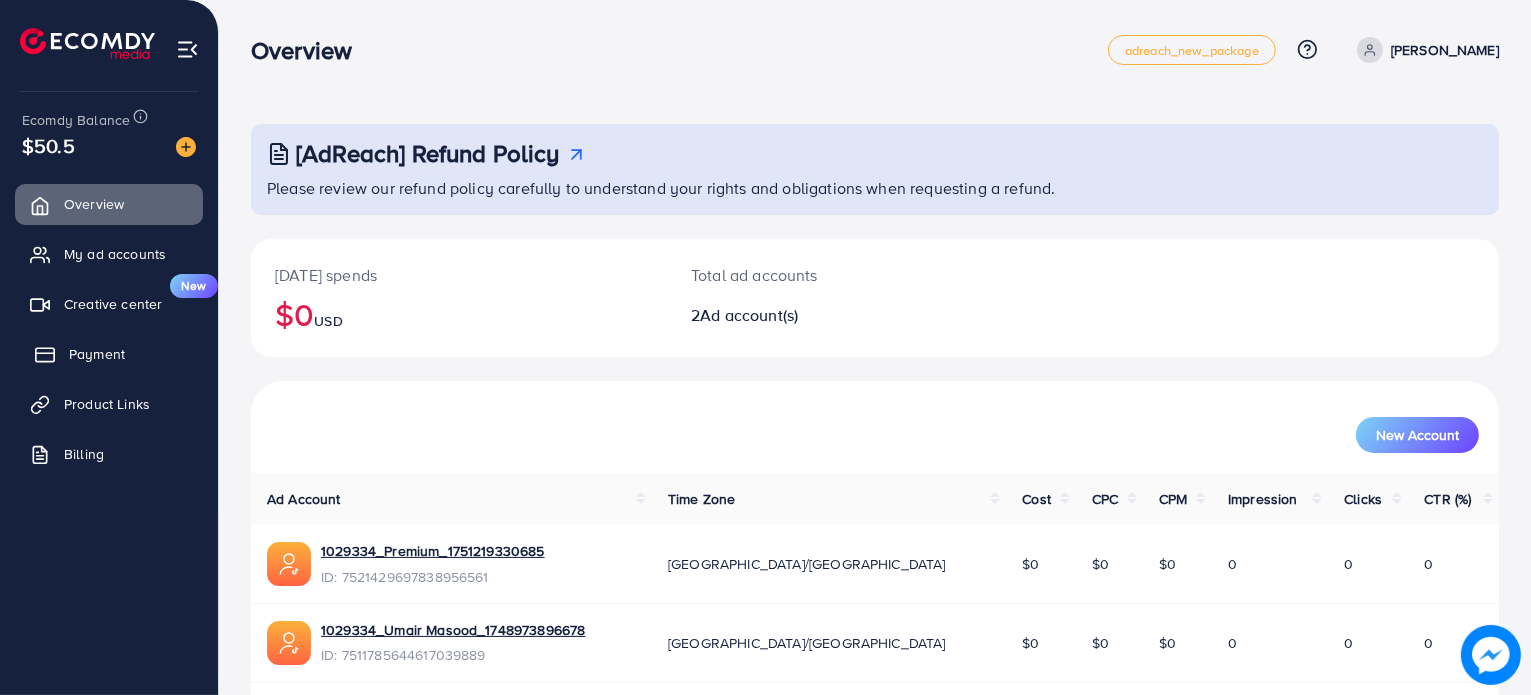 click on "Payment" at bounding box center [97, 354] 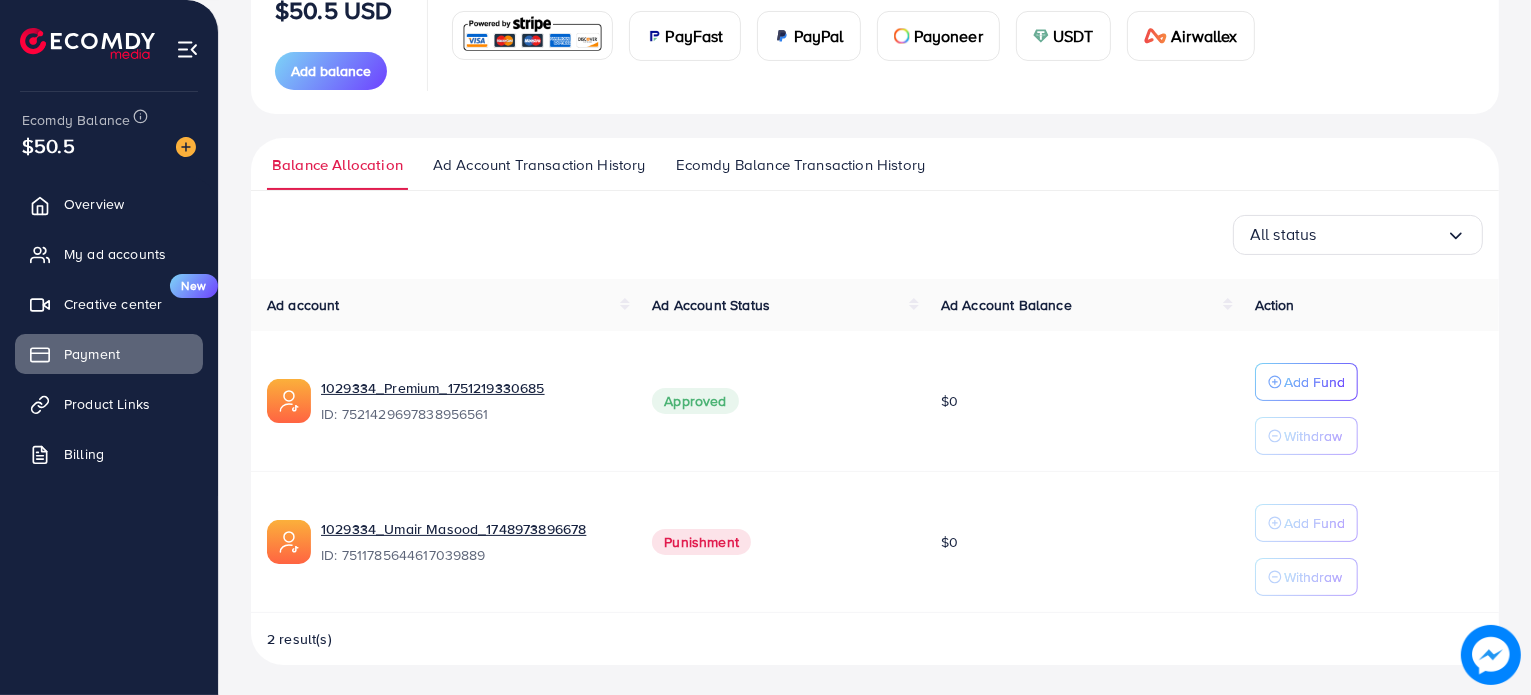 scroll, scrollTop: 0, scrollLeft: 0, axis: both 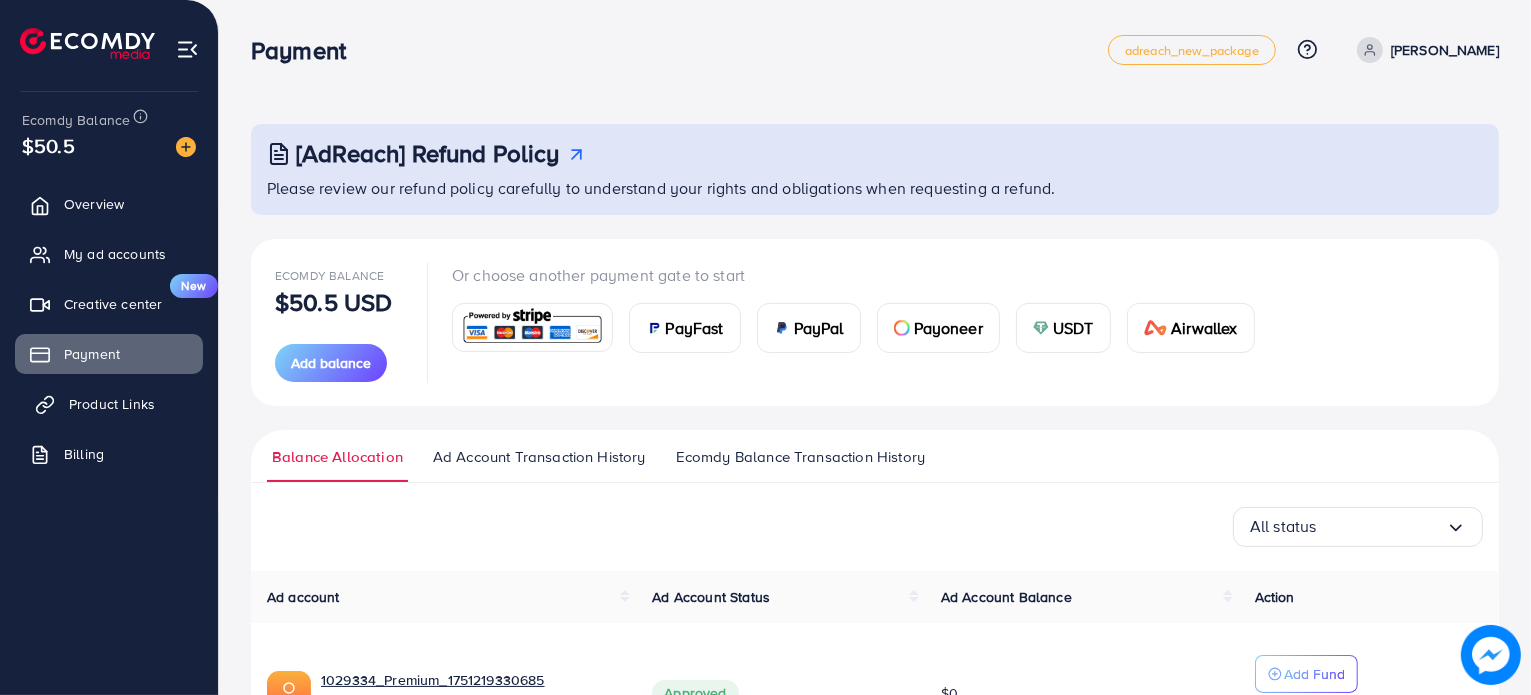 click on "Product Links" at bounding box center (112, 404) 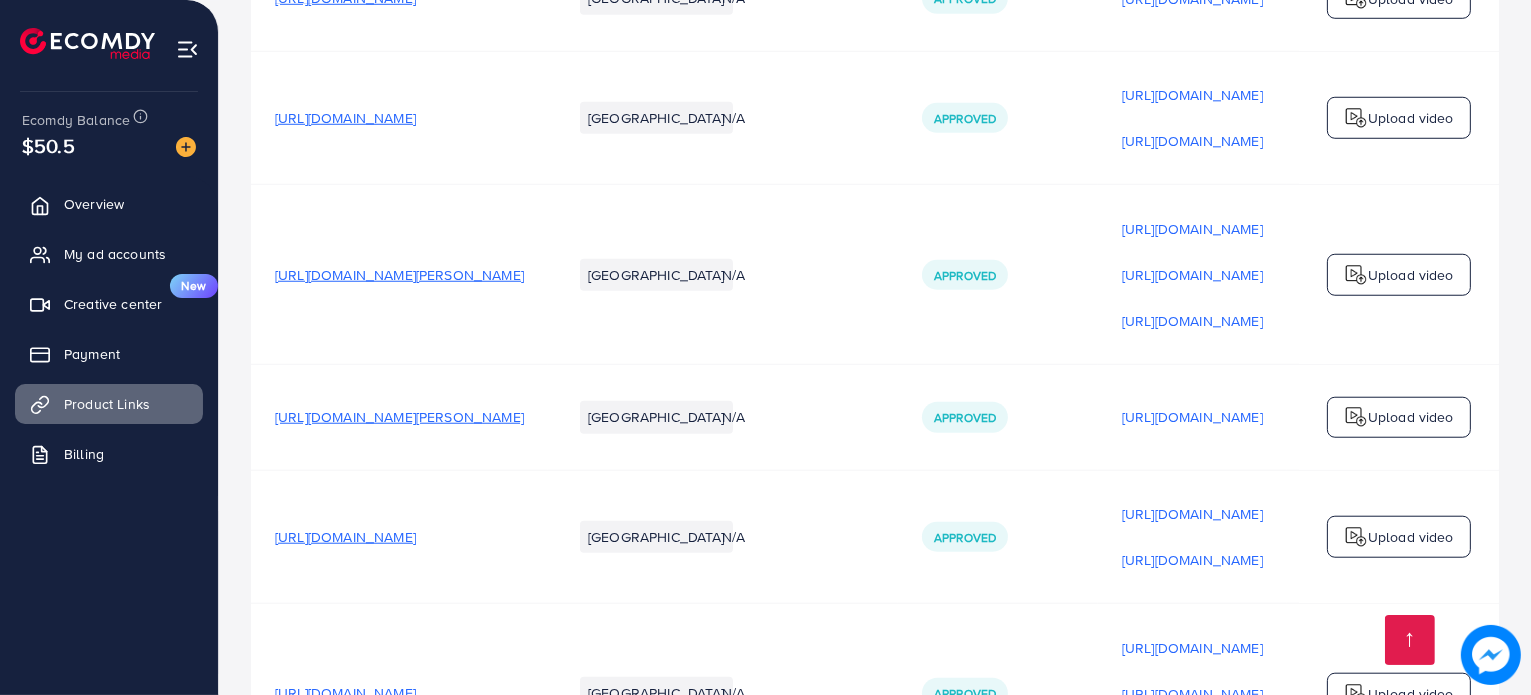 scroll, scrollTop: 1863, scrollLeft: 0, axis: vertical 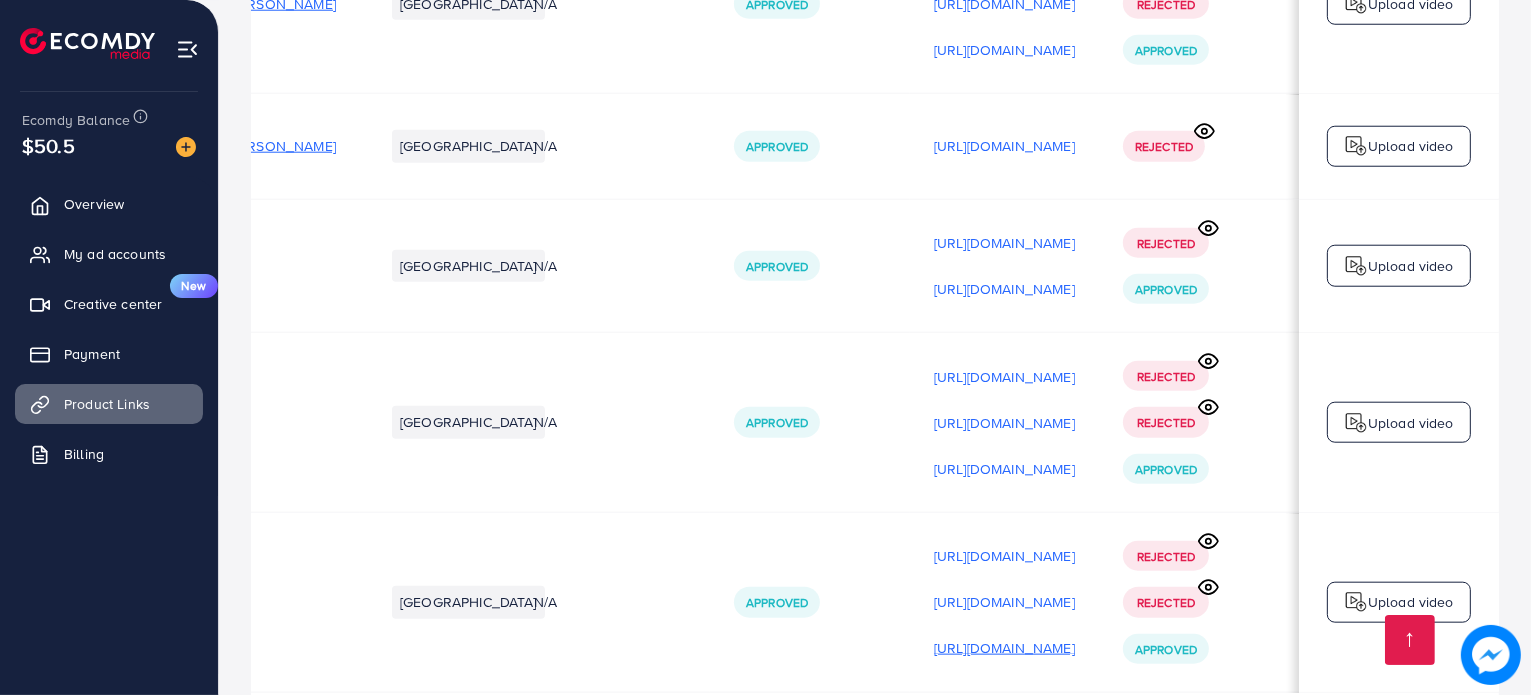 click on "https://files.ecomdy.com/videos/3408b97b-01a2-4347-b897-f95cf59ddfd0-1751382214356.mp4" at bounding box center (1004, 648) 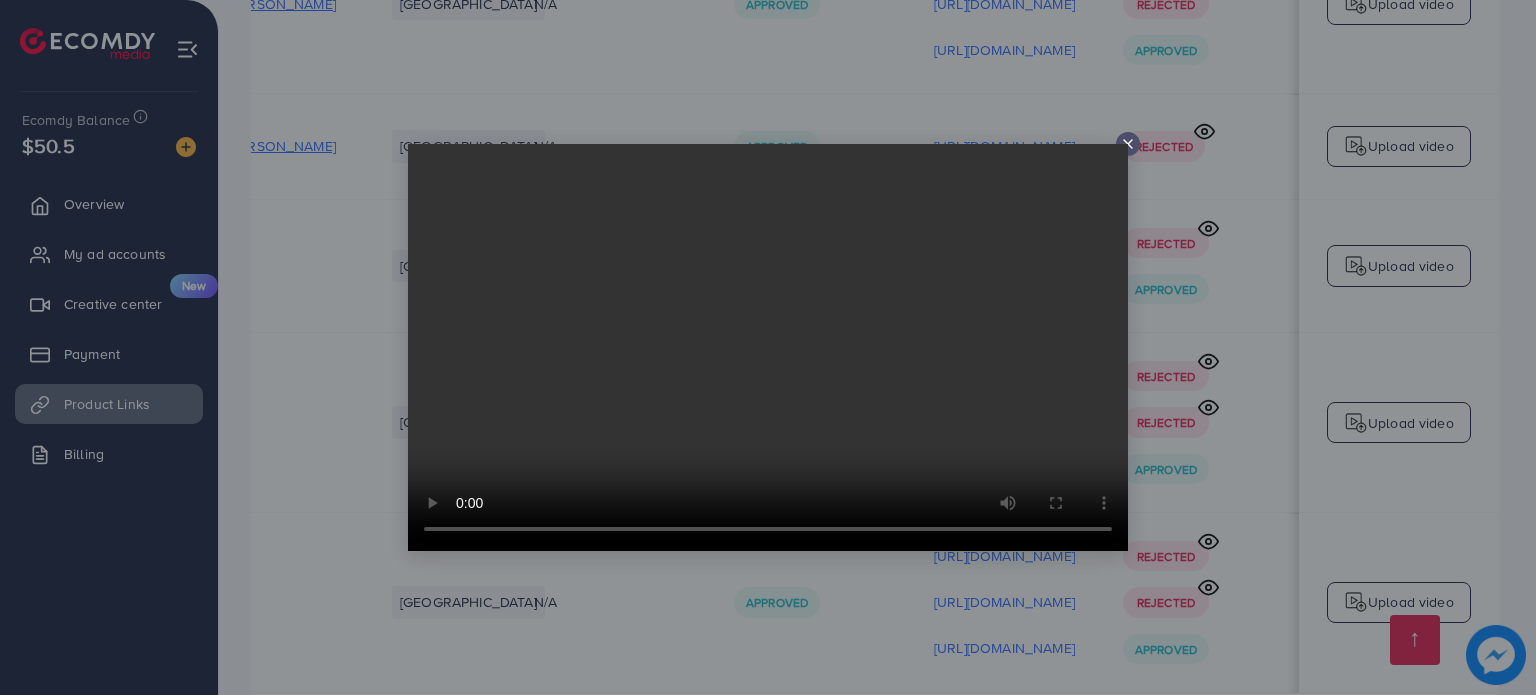 click 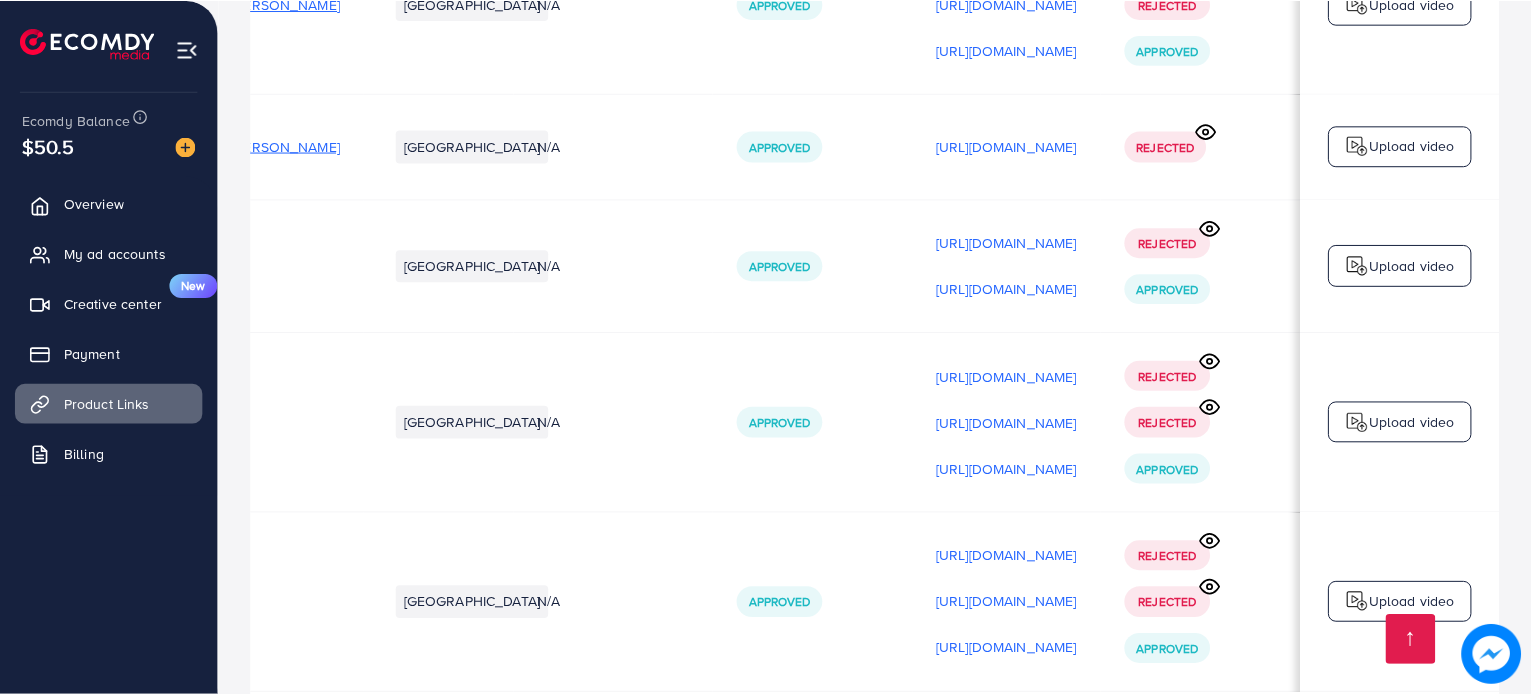scroll, scrollTop: 0, scrollLeft: 336, axis: horizontal 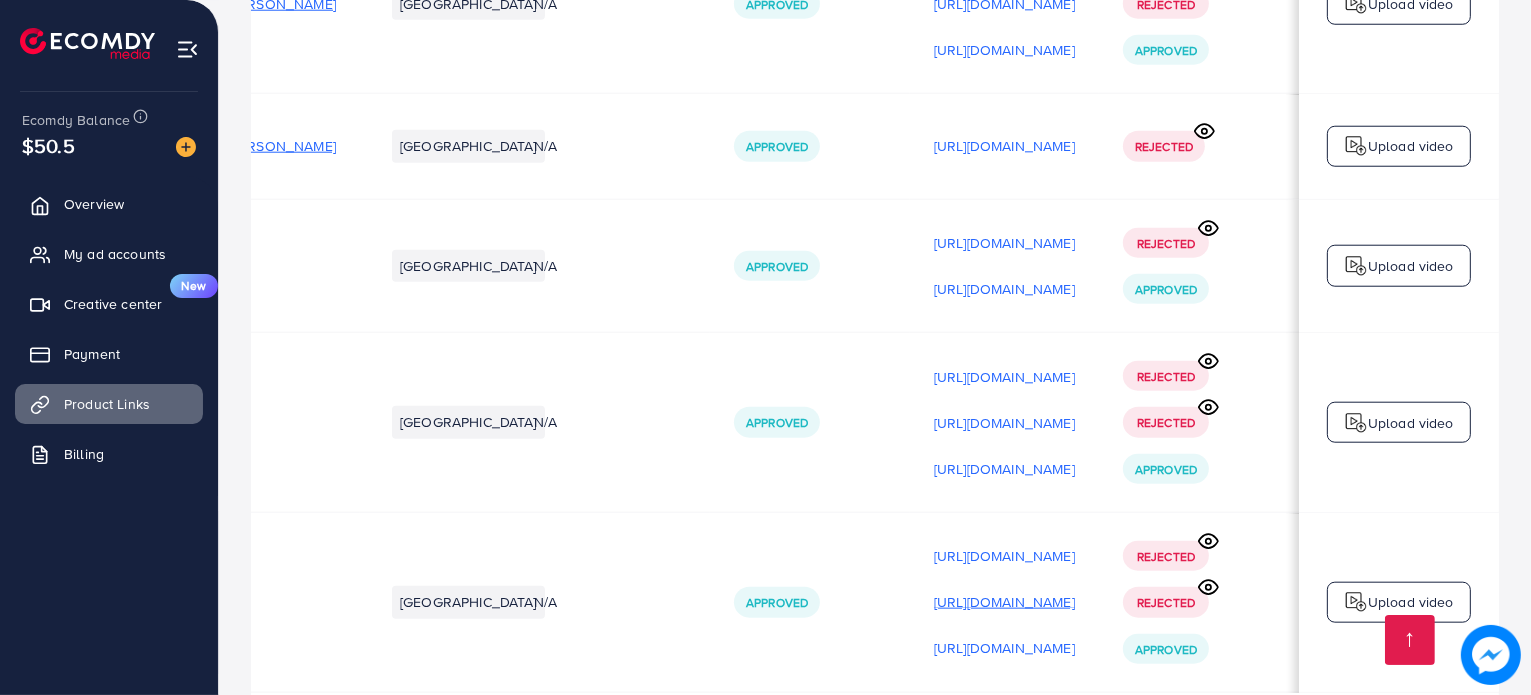 click on "https://files.ecomdy.com/videos/9ecd34d5-9997-4cd0-aaa7-3e6fbaed37e5-1751371266933.mp4" at bounding box center (1004, 602) 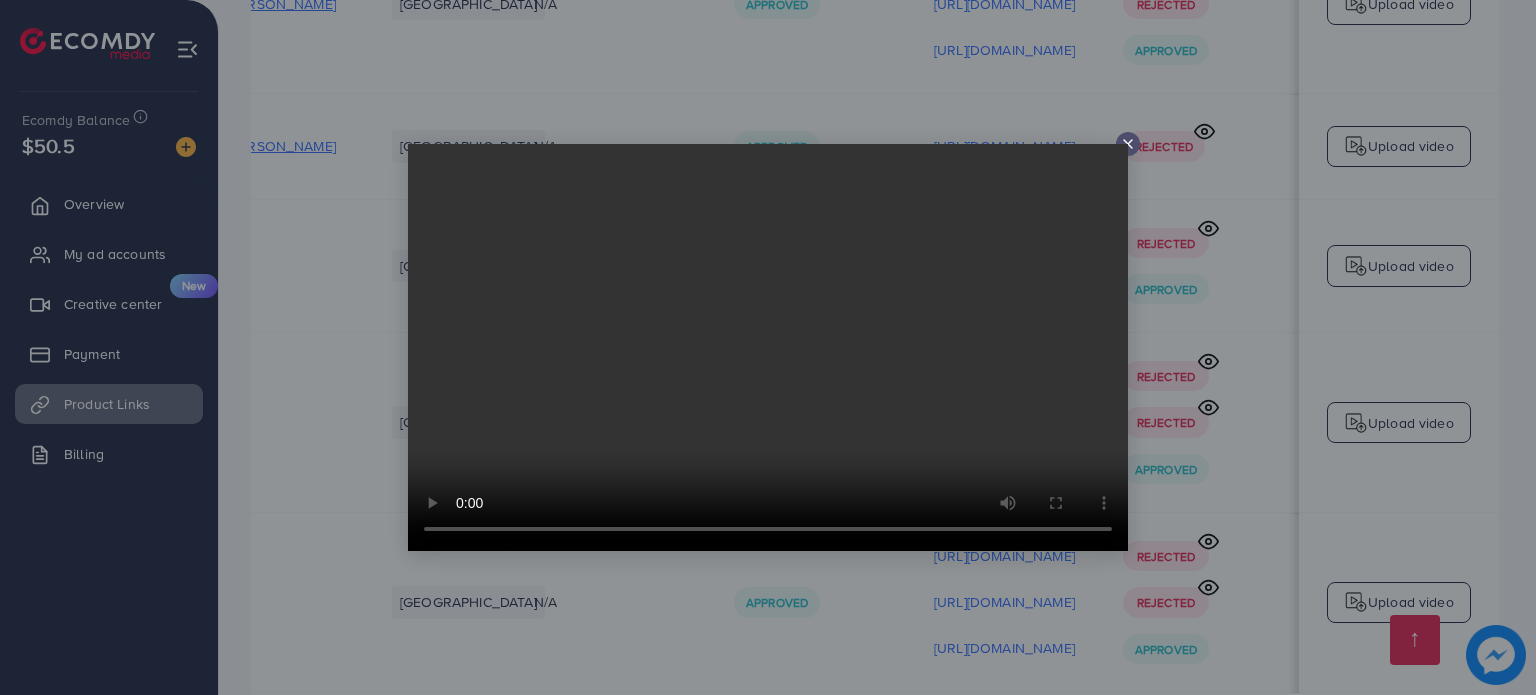 click 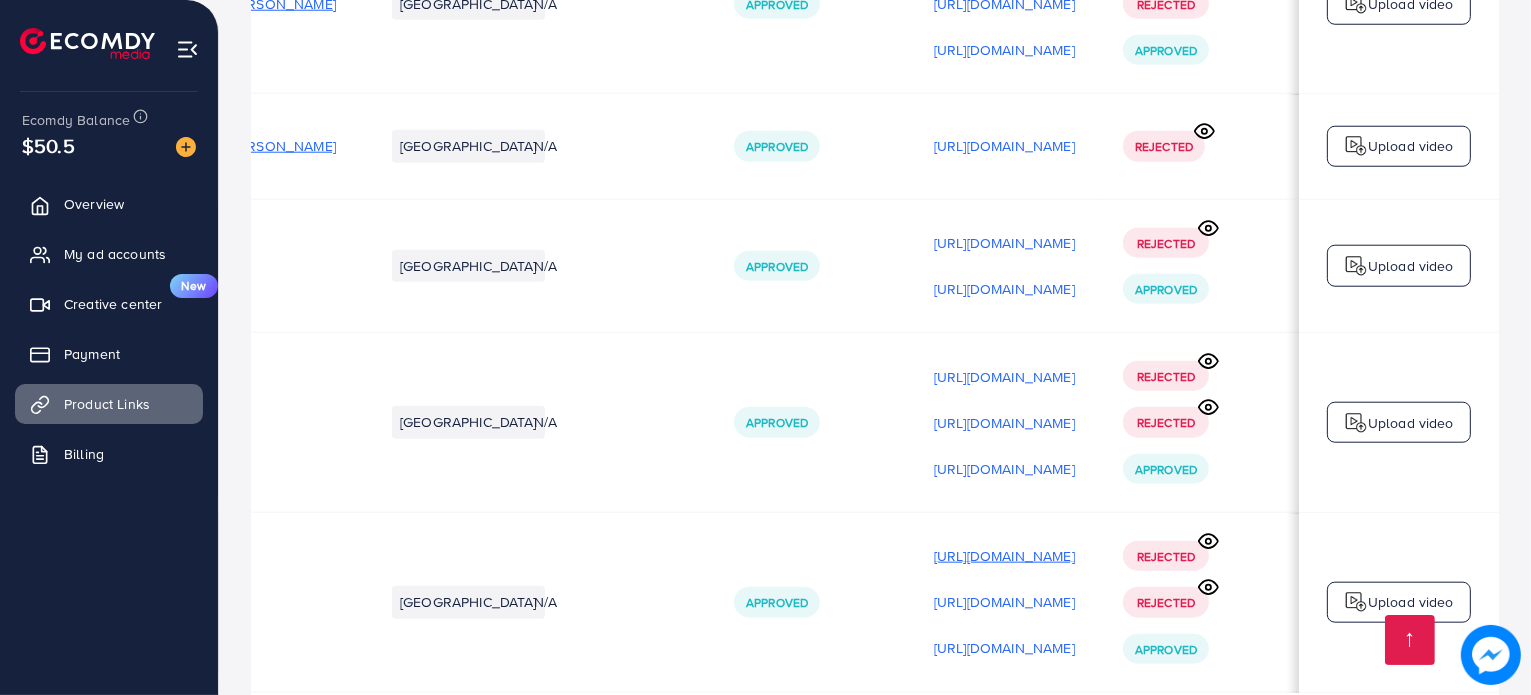 click on "https://files.ecomdy.com/videos/6a3459c5-8a1a-4a47-aac1-d7c86f8c0c62-1751223314560.mp4" at bounding box center (1004, 556) 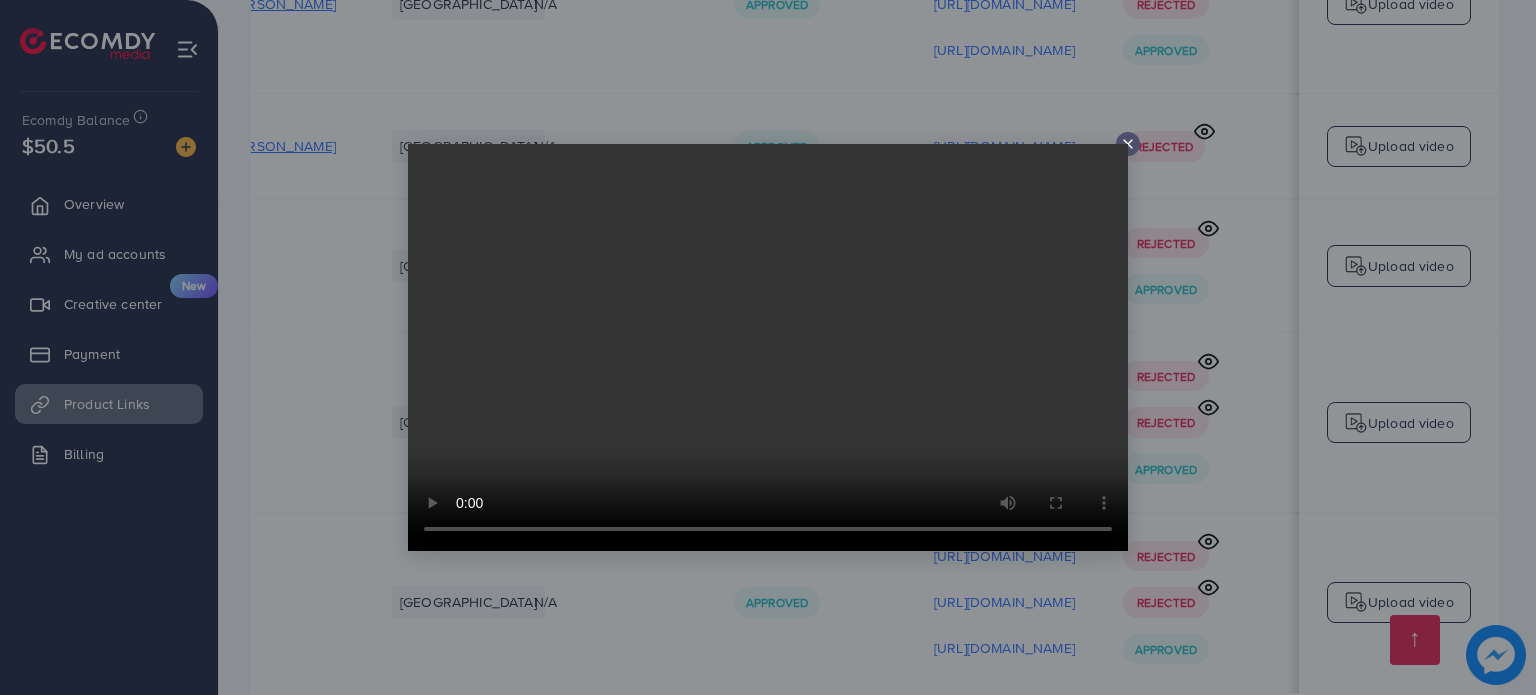 click at bounding box center [1128, 144] 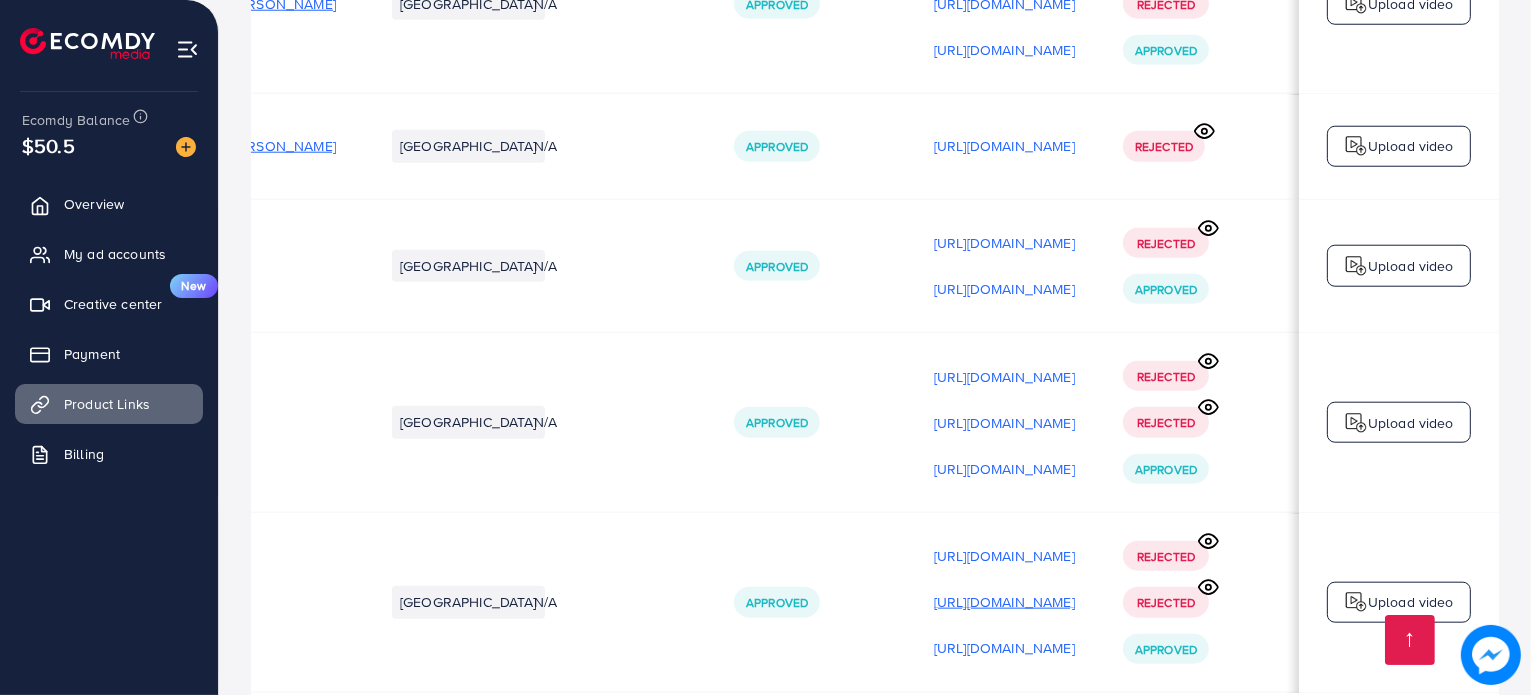 click on "https://files.ecomdy.com/videos/9ecd34d5-9997-4cd0-aaa7-3e6fbaed37e5-1751371266933.mp4" at bounding box center [1004, 602] 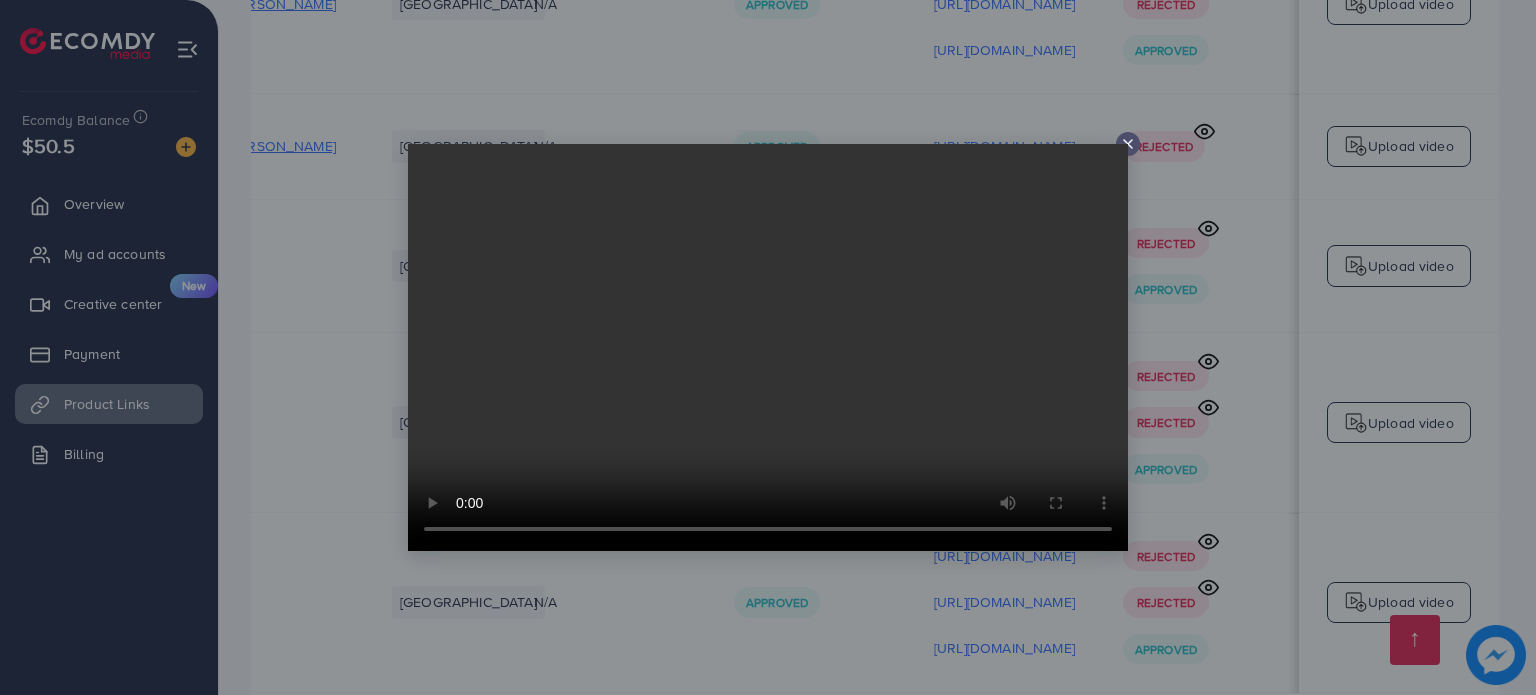 click 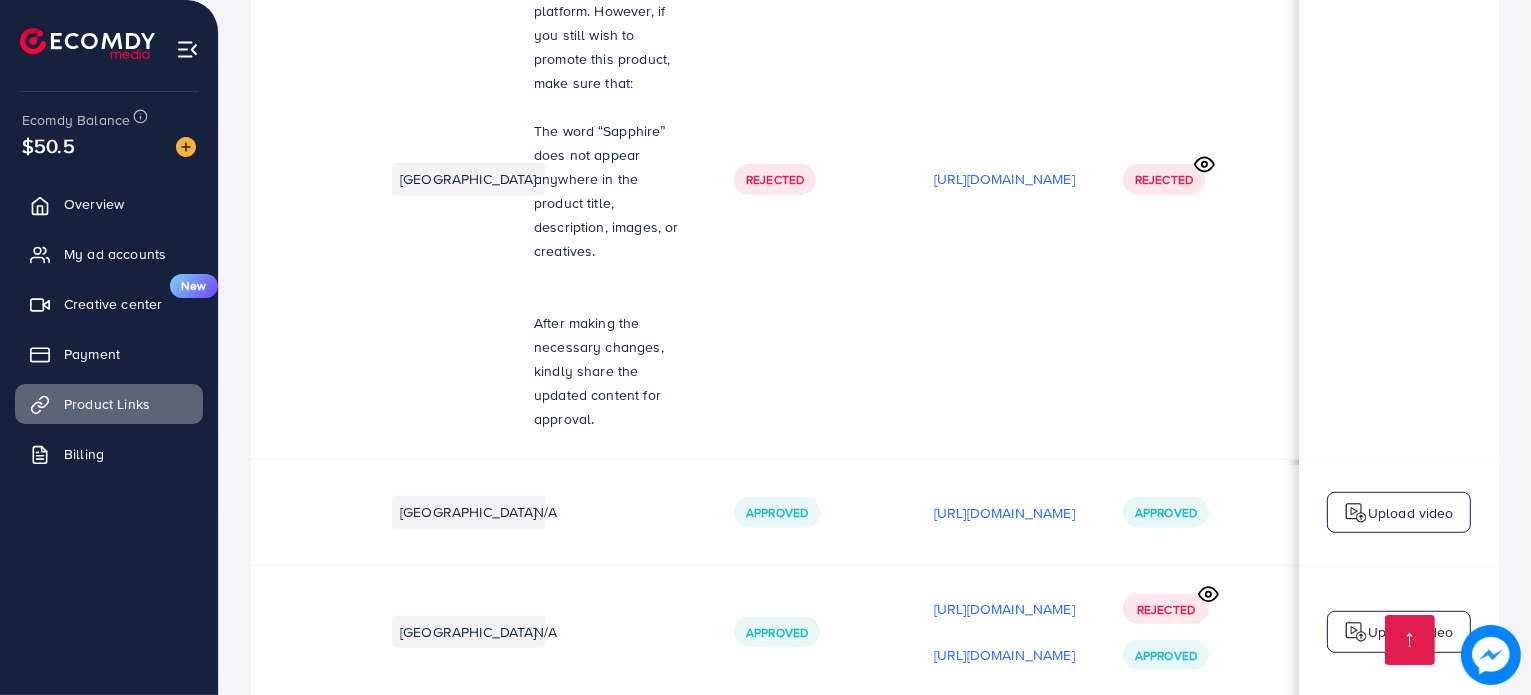 scroll, scrollTop: 1348, scrollLeft: 0, axis: vertical 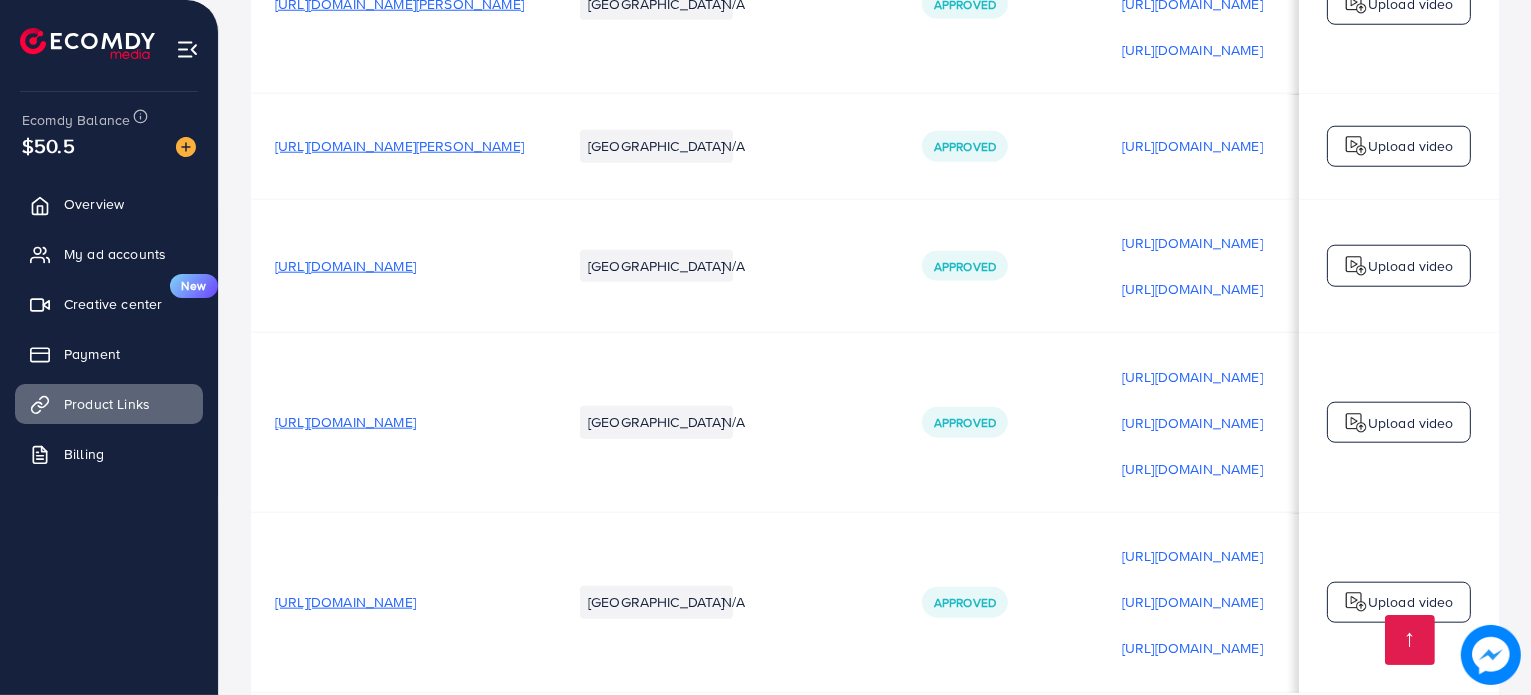 click on "https://www.outlet92.store/products/branded-premium-titanium-boski-fabric-unstitched" at bounding box center (345, 422) 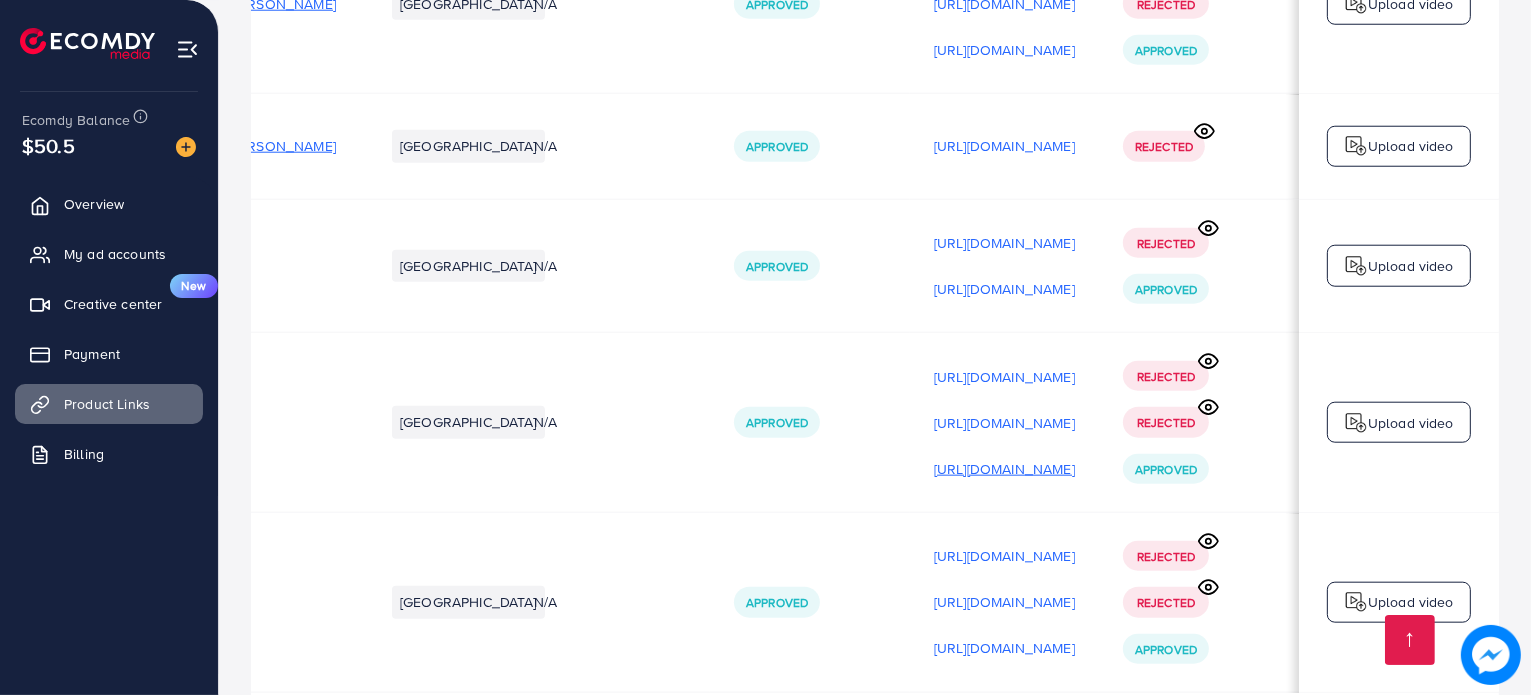 click on "https://files.ecomdy.com/videos/875508d6-1433-4ea5-9bc4-7973150d29cd-1751373851158.mp4" at bounding box center [1004, 469] 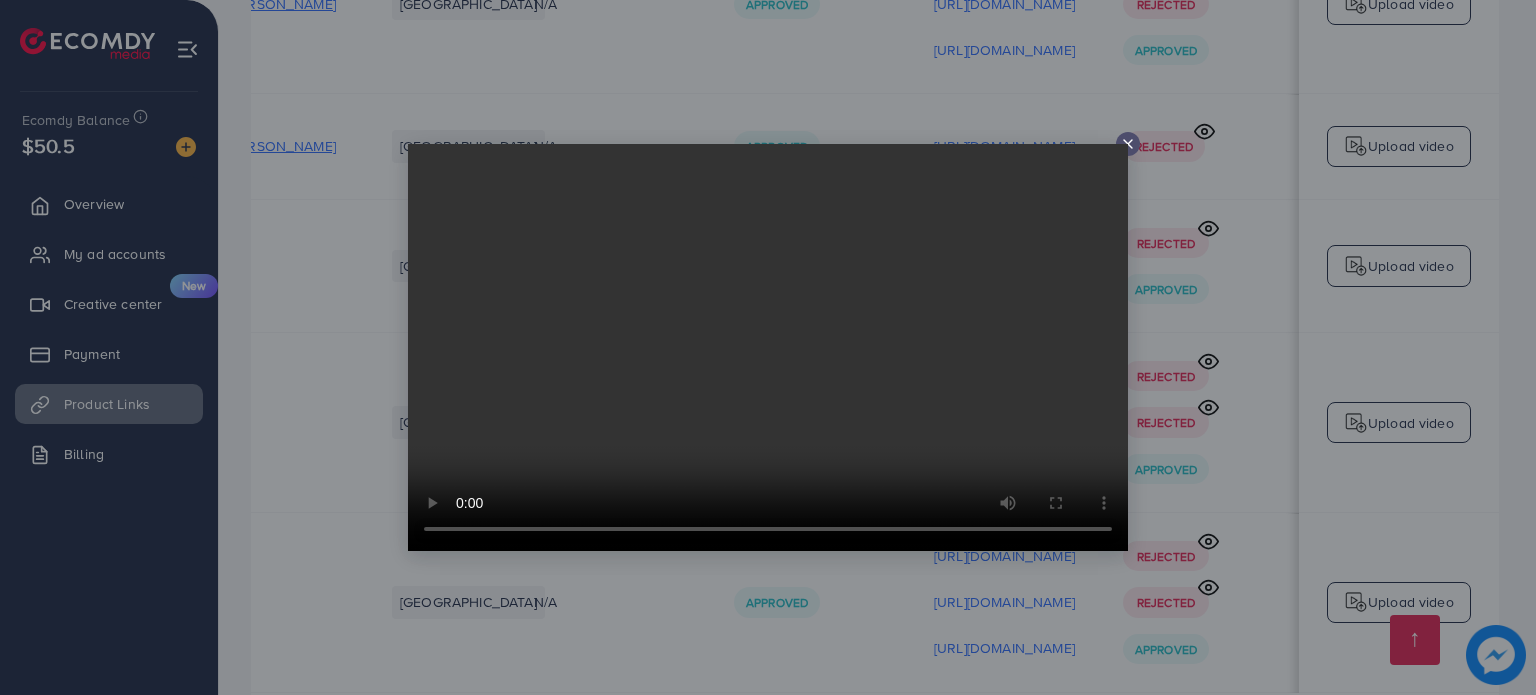 click at bounding box center (768, 347) 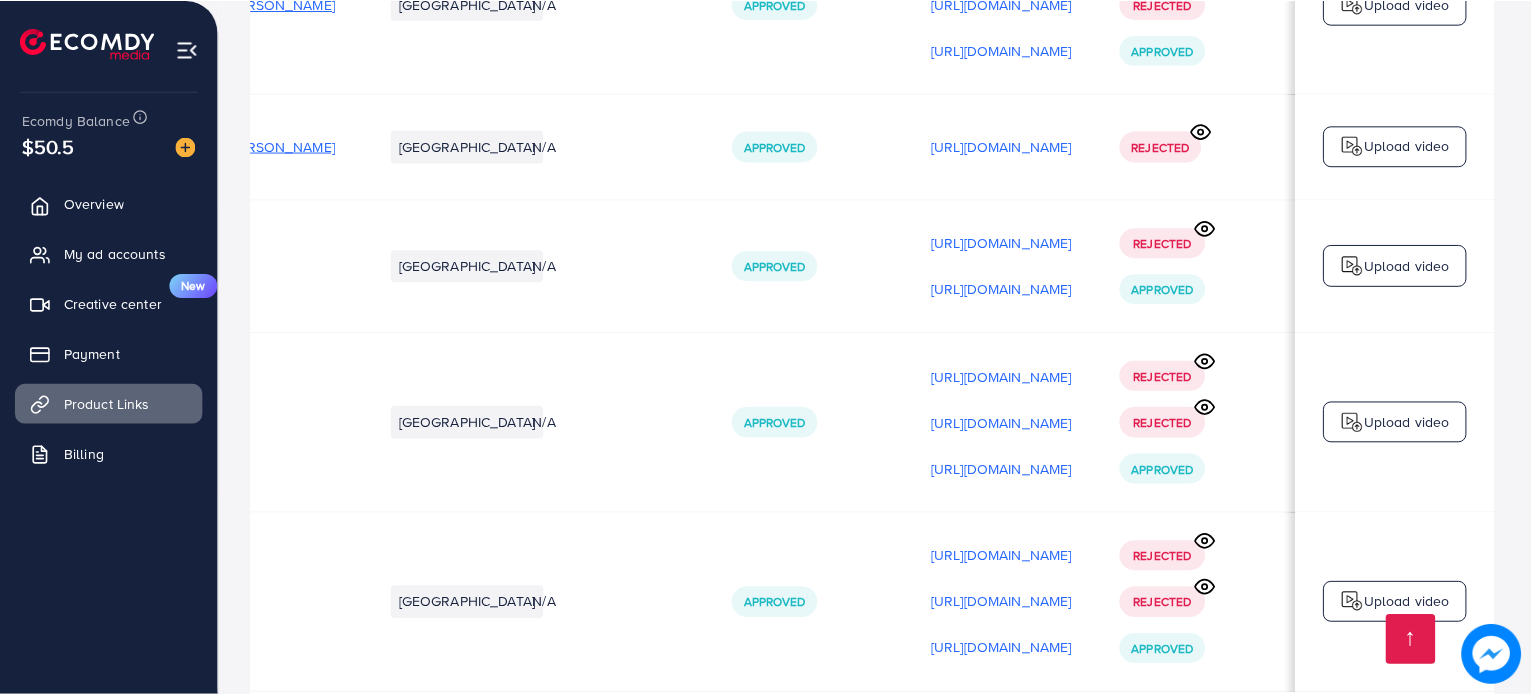 scroll, scrollTop: 0, scrollLeft: 336, axis: horizontal 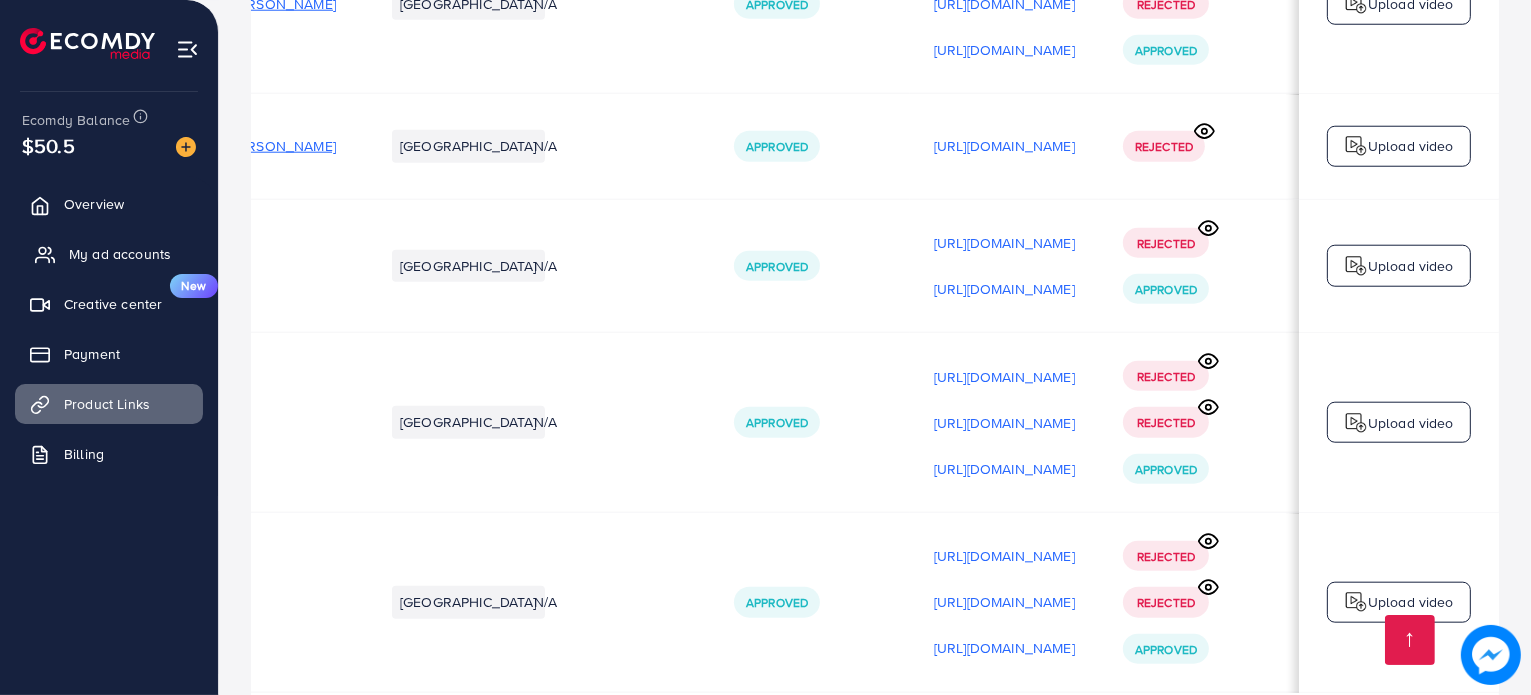 click on "My ad accounts" at bounding box center (120, 254) 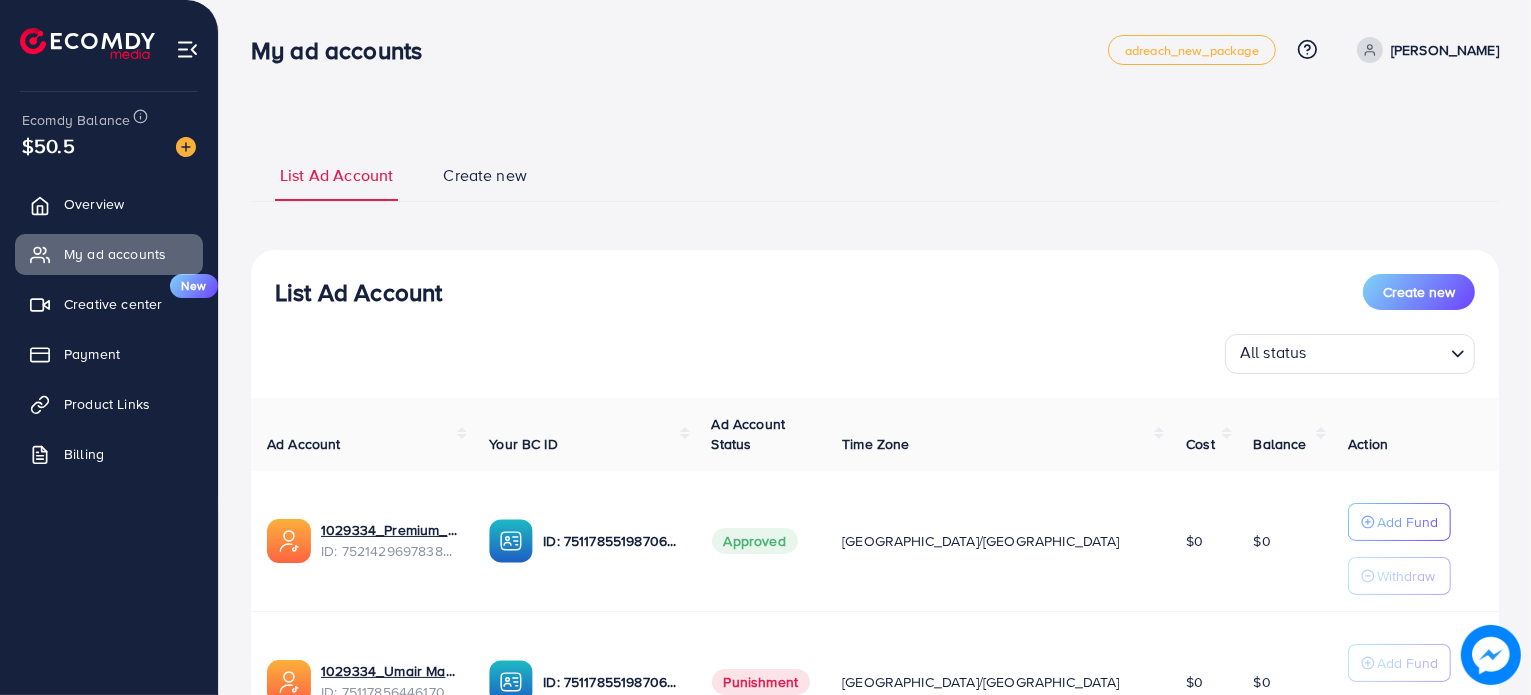 scroll, scrollTop: 199, scrollLeft: 0, axis: vertical 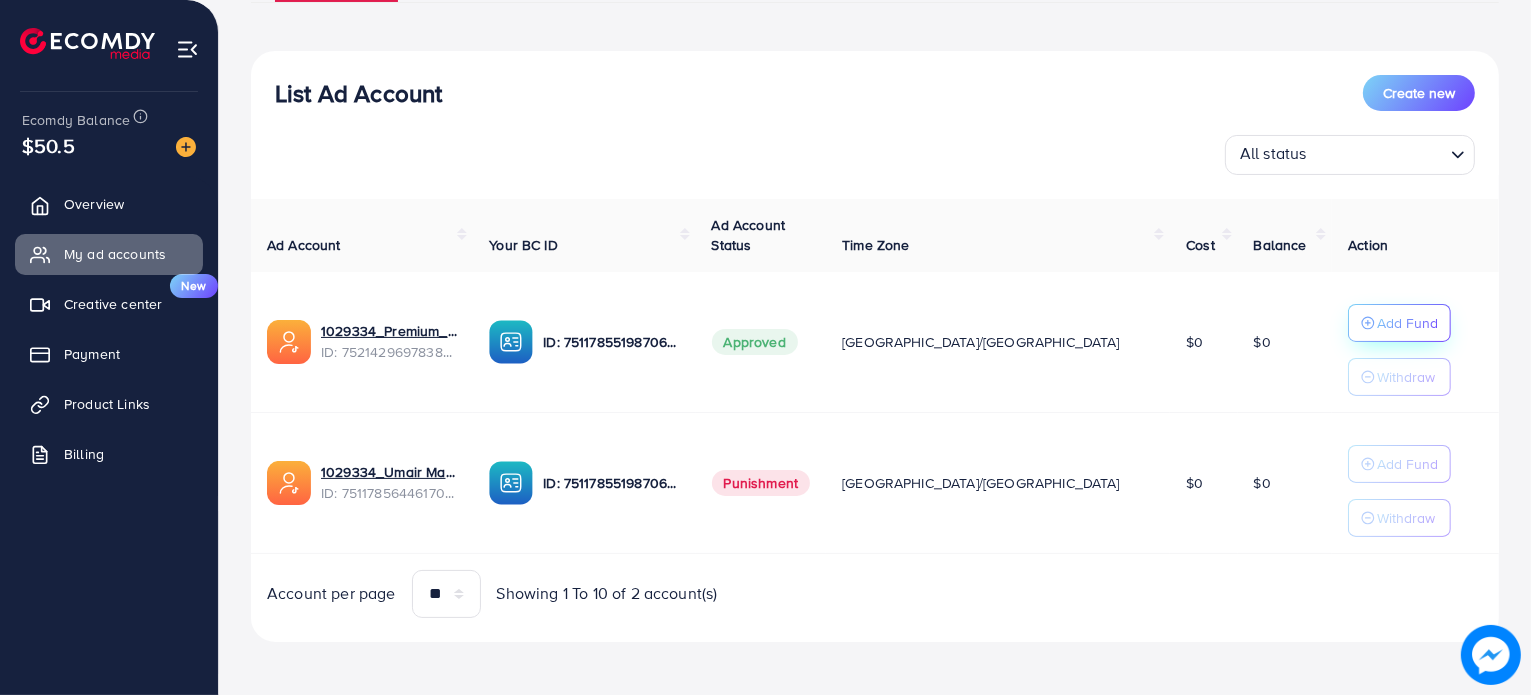 click on "Add Fund" at bounding box center (1407, 323) 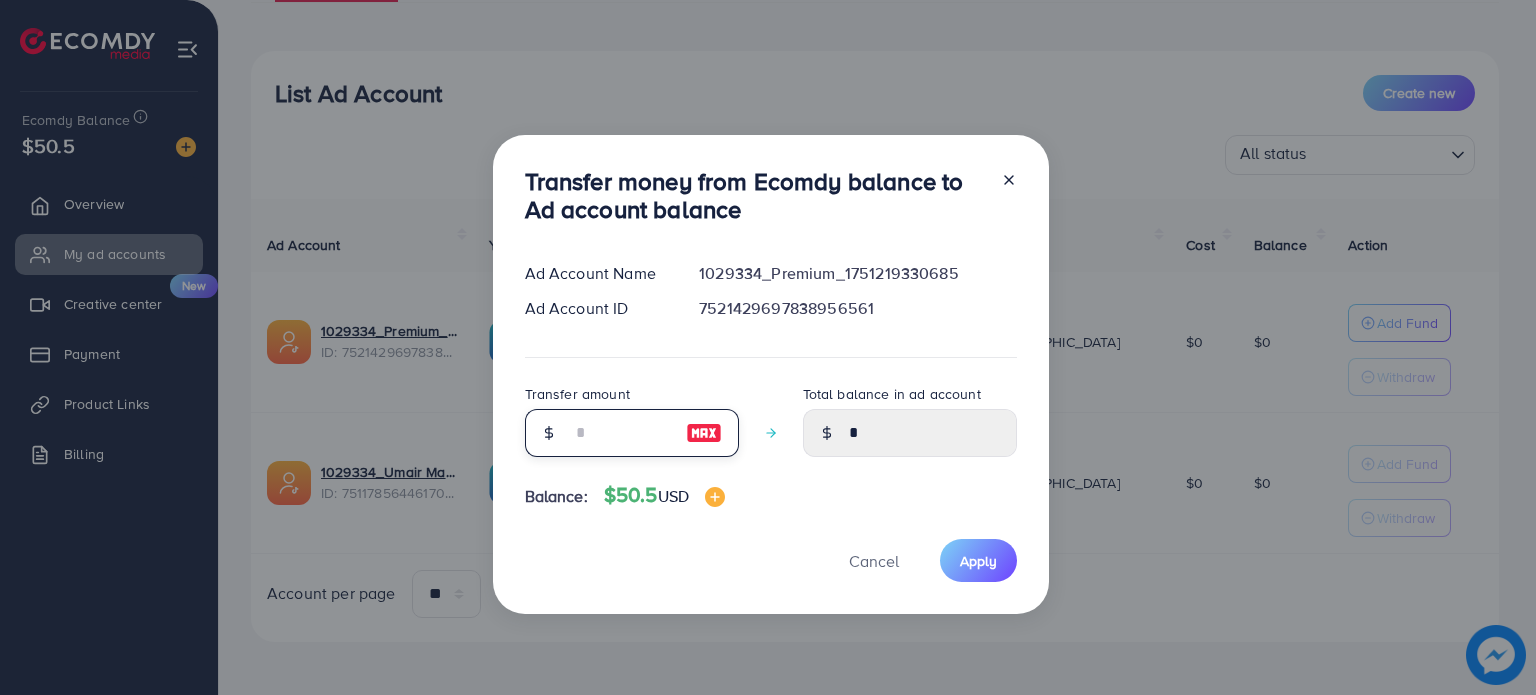 click at bounding box center [621, 433] 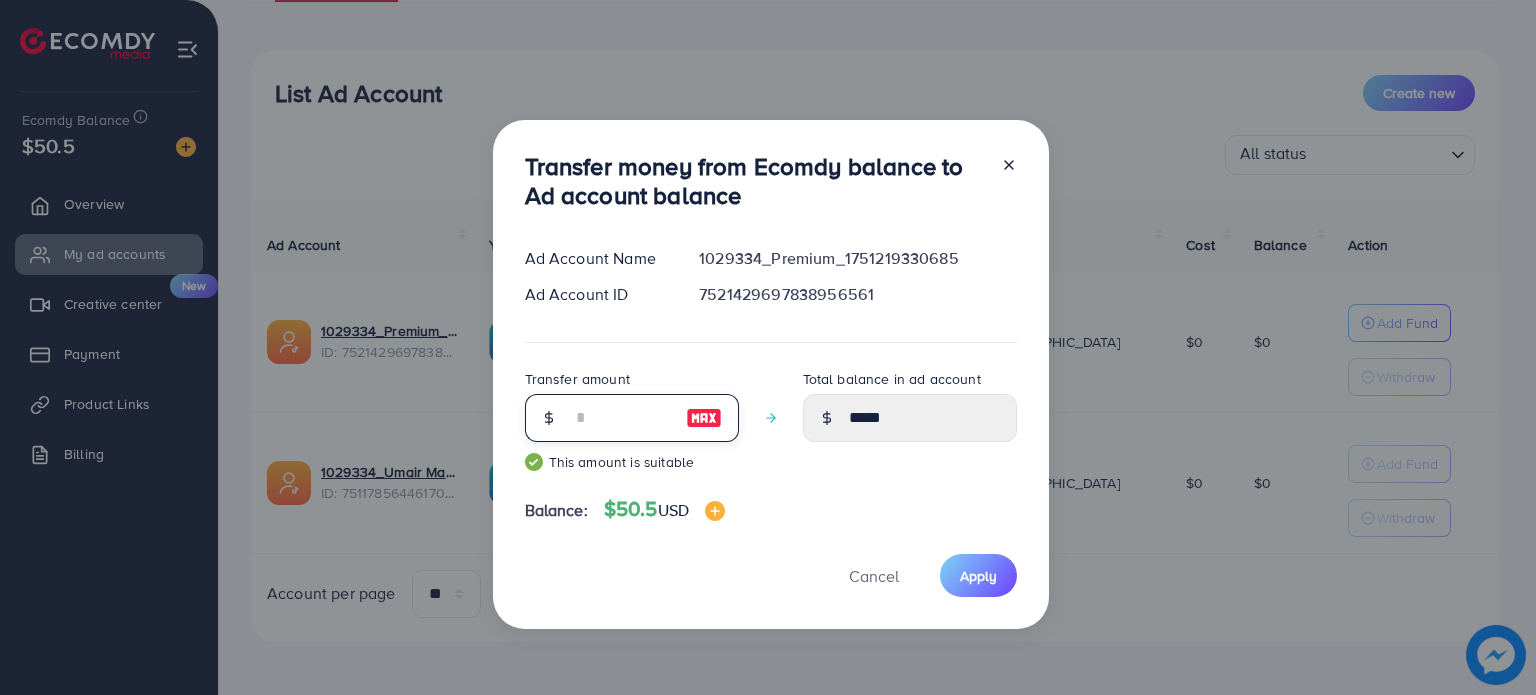 type on "**" 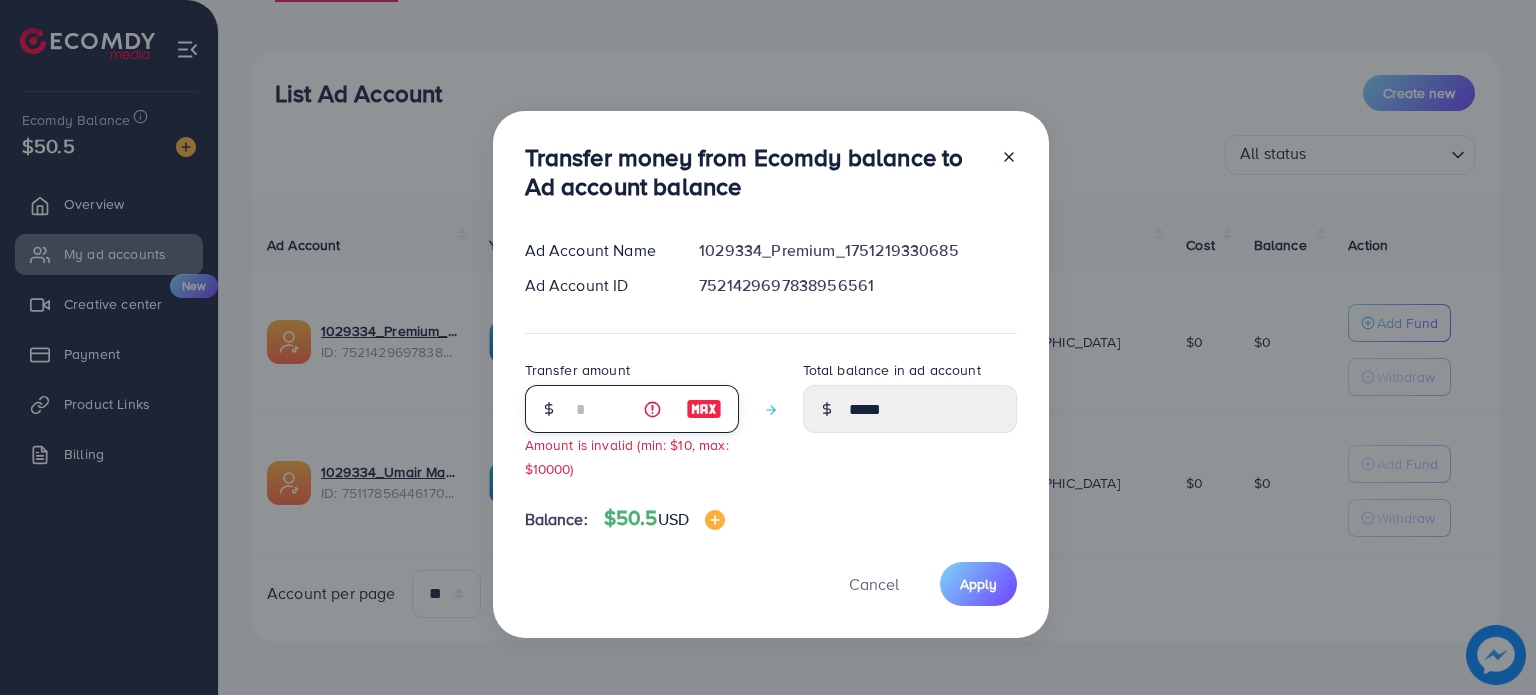type on "****" 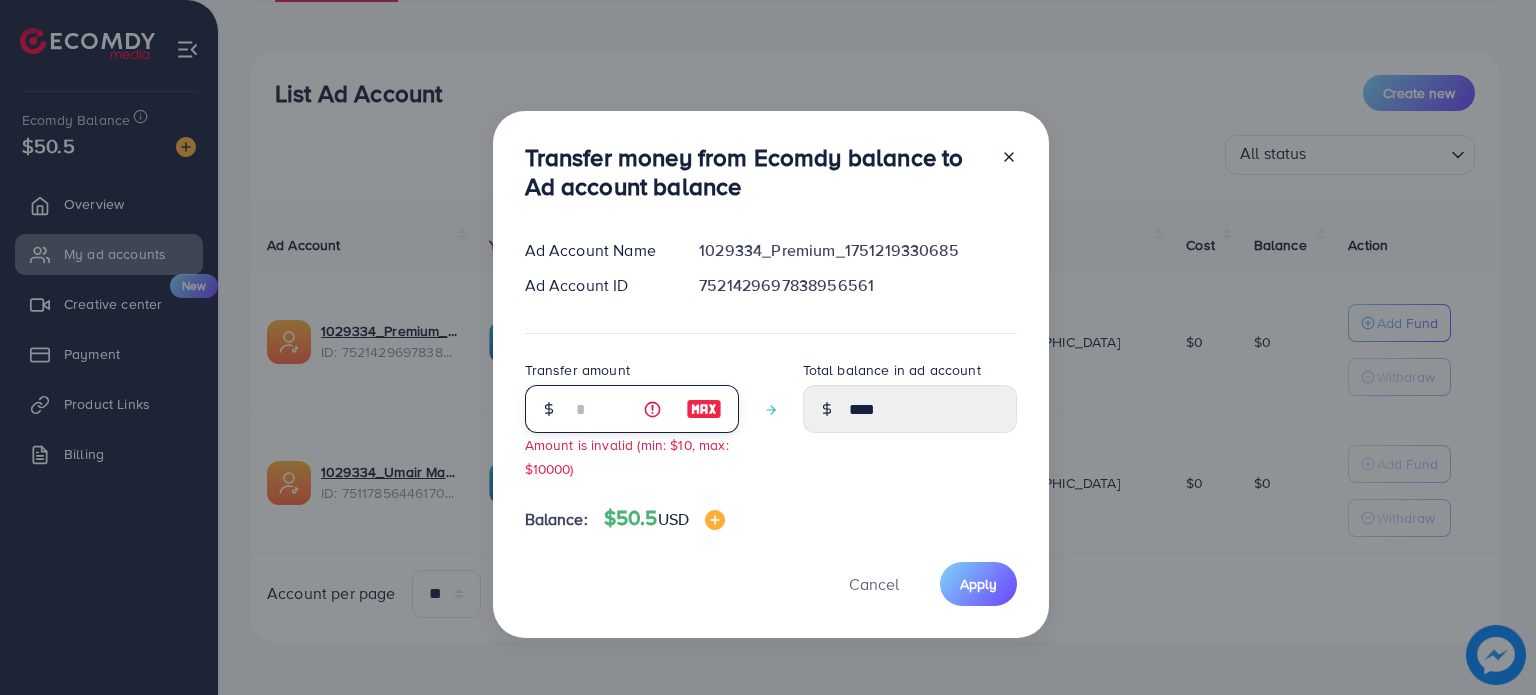 type 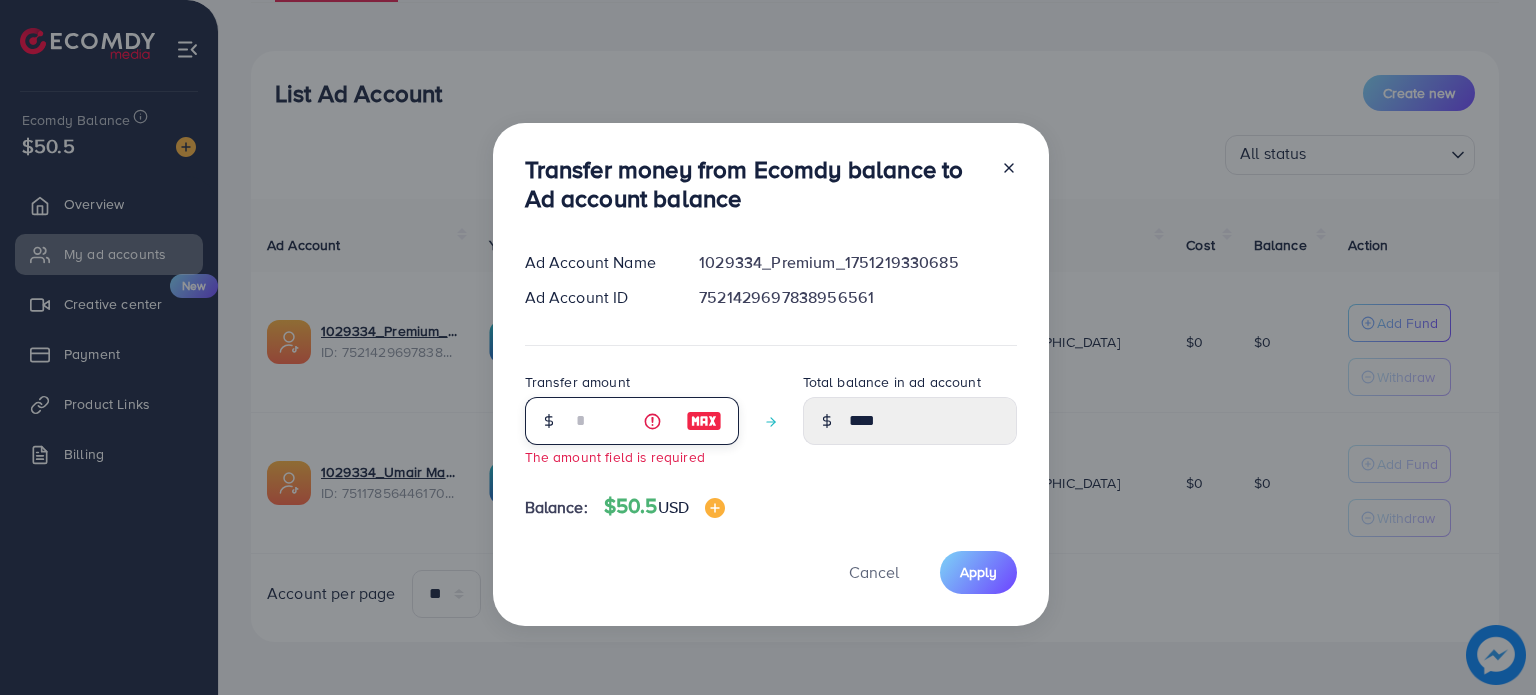 type on "*" 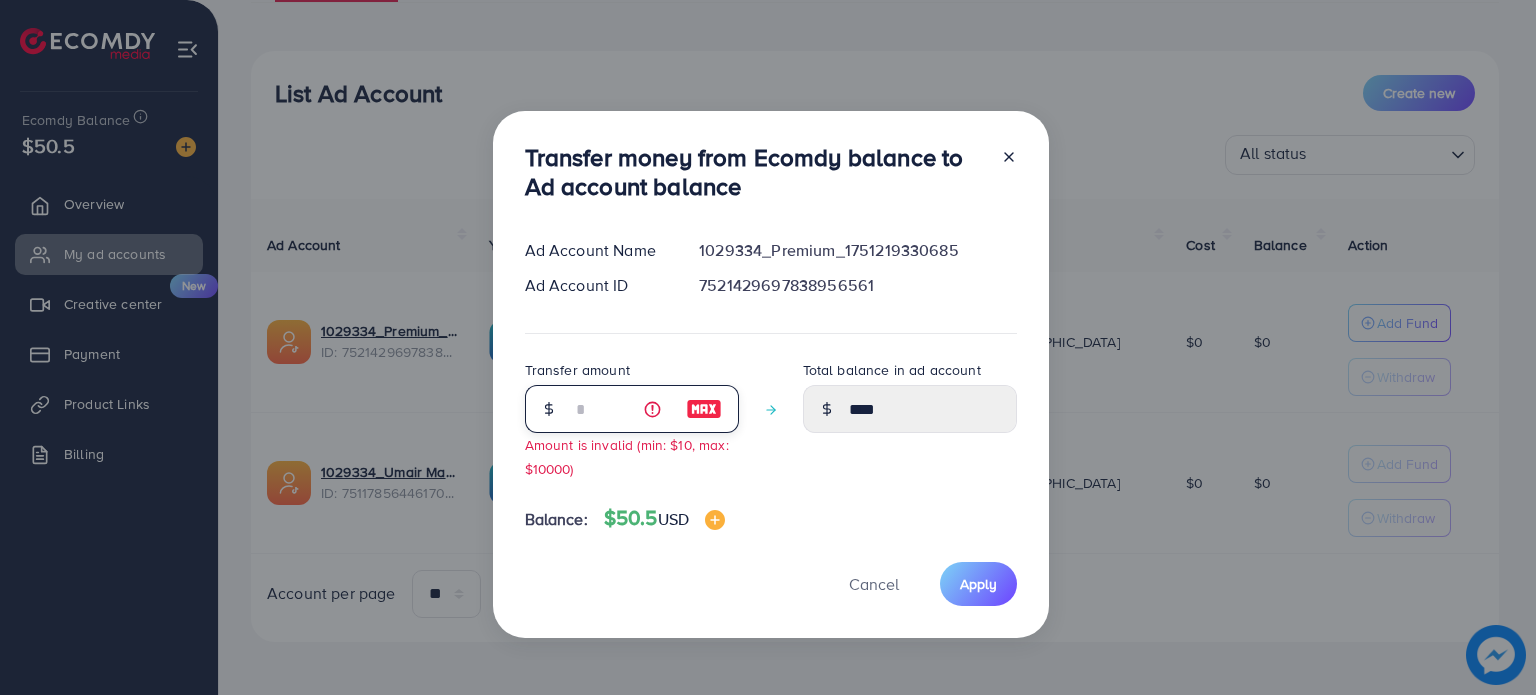 type on "**" 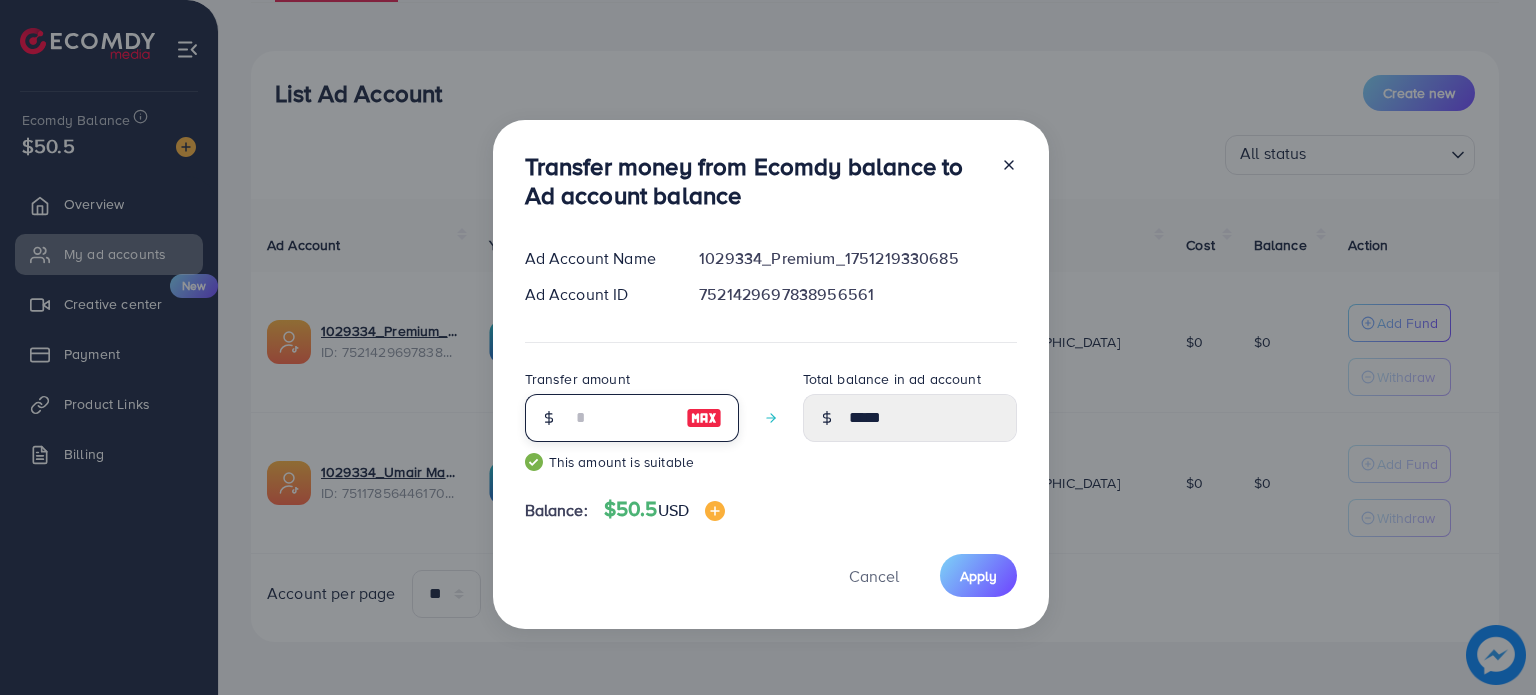 type on "**" 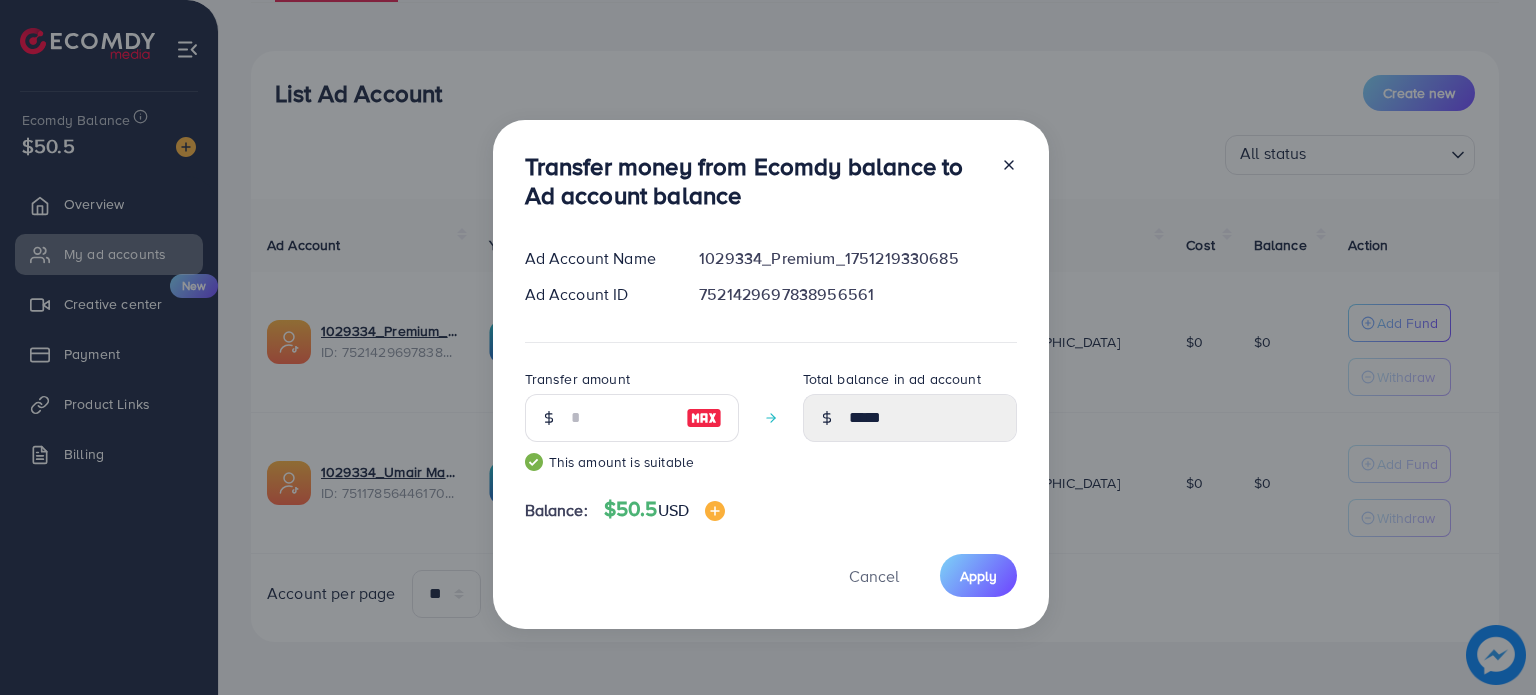 click on "Total balance in ad account  *****" at bounding box center (910, 427) 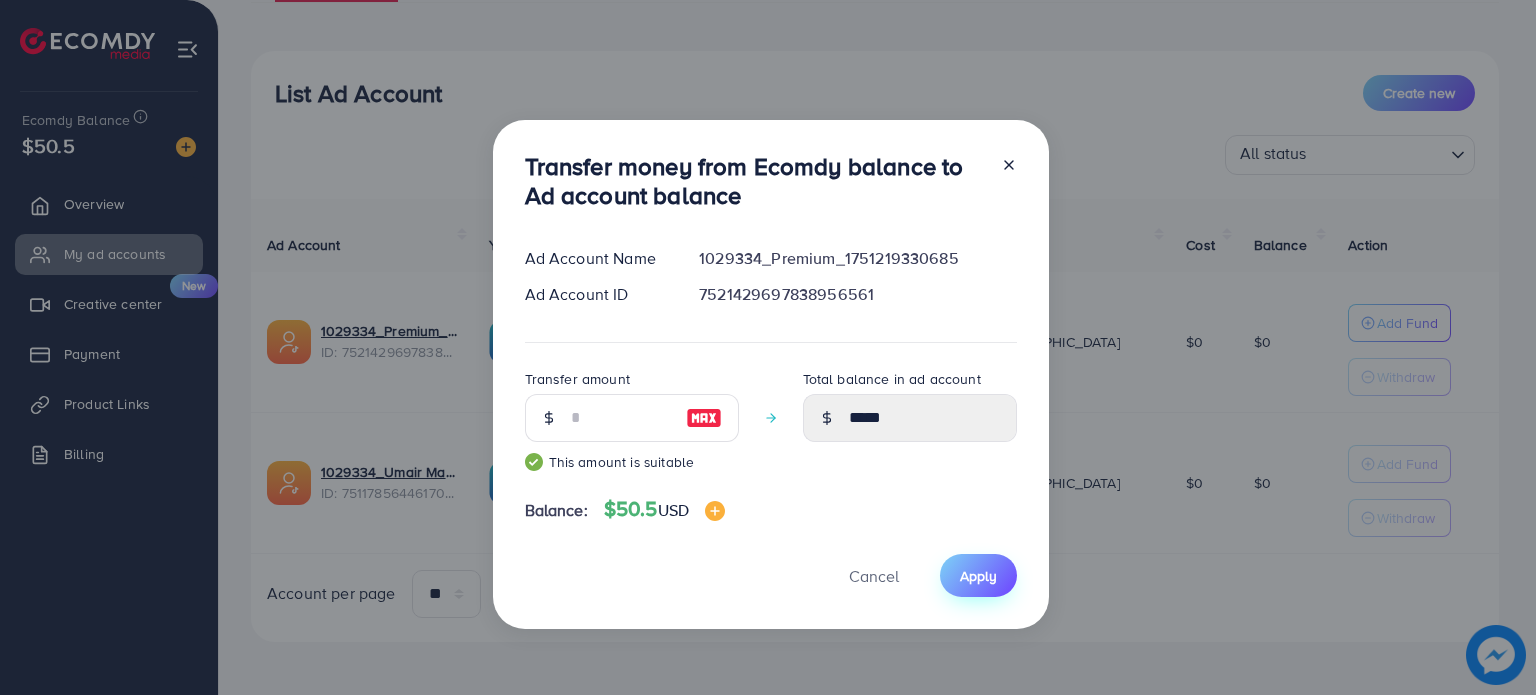 click on "Apply" at bounding box center [978, 576] 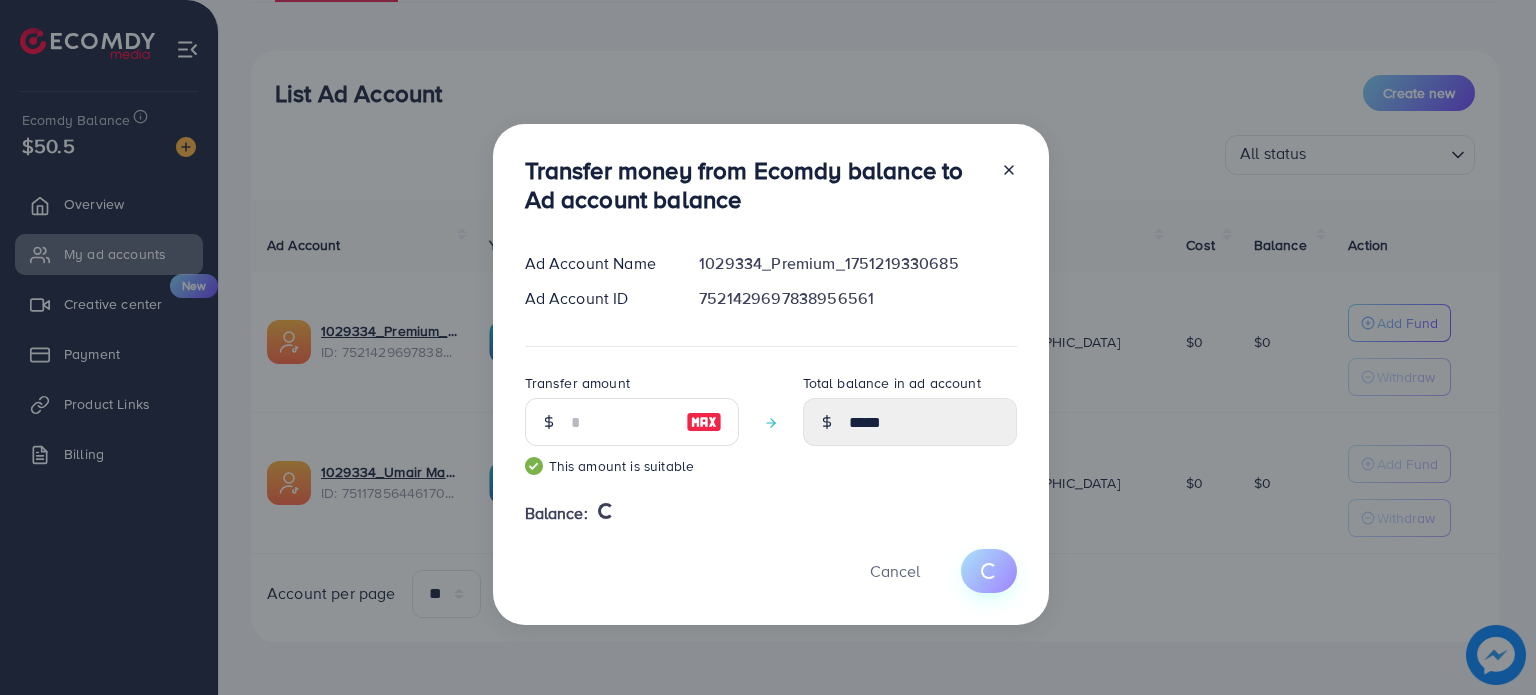 type 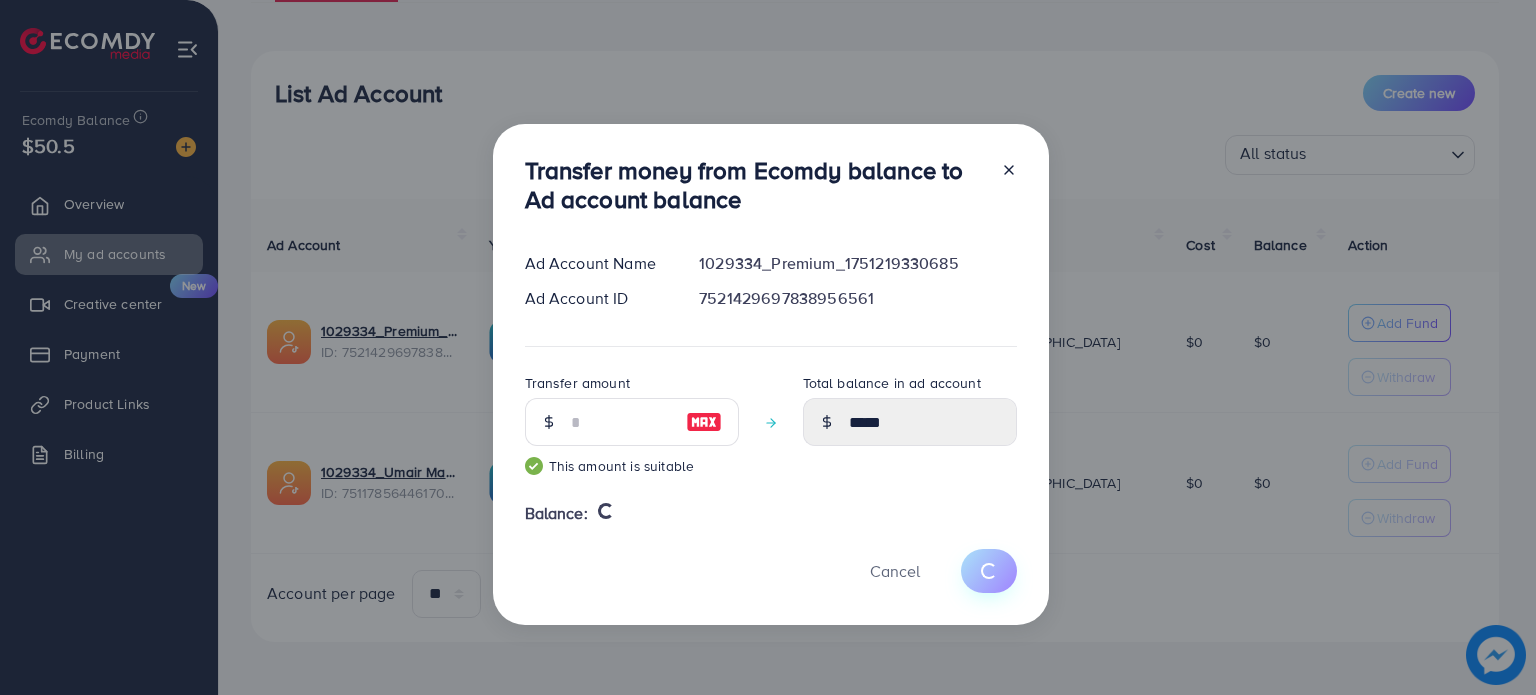 type on "*" 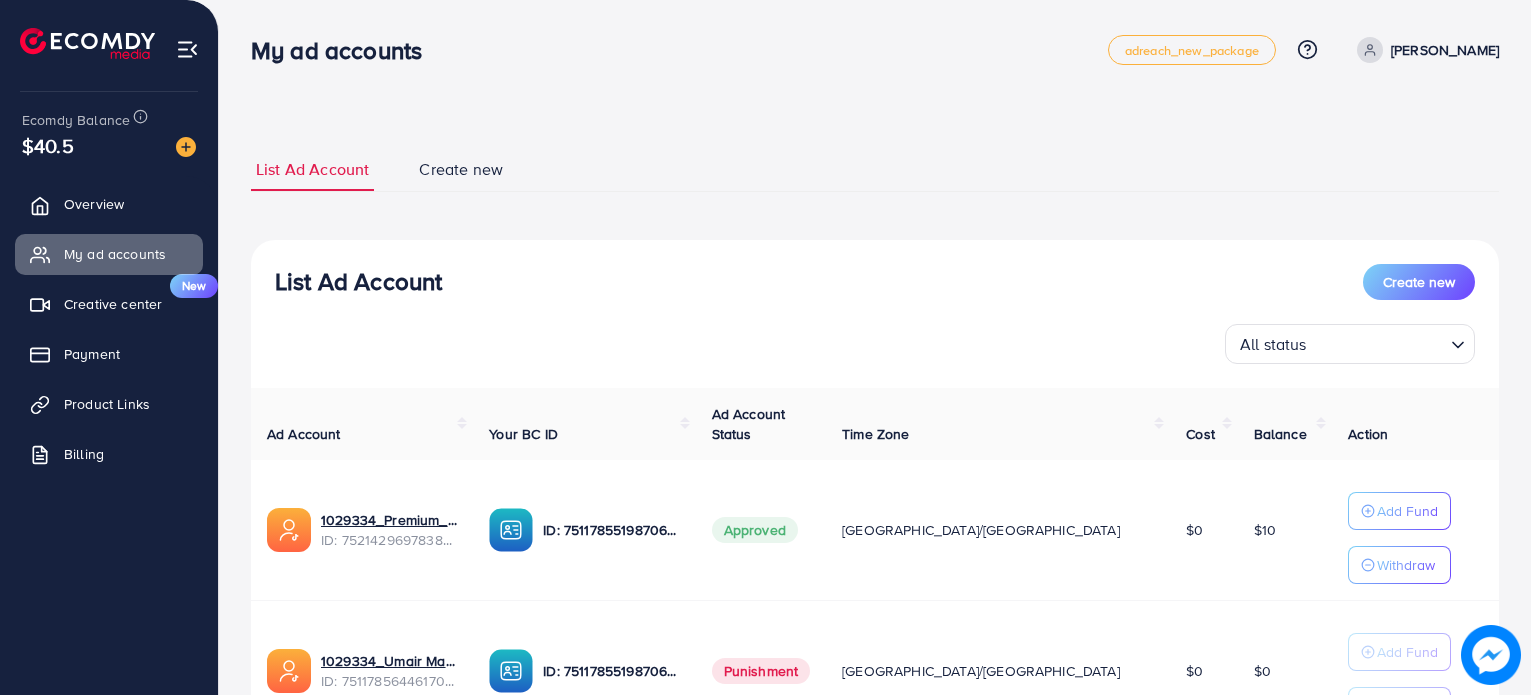 scroll, scrollTop: 0, scrollLeft: 0, axis: both 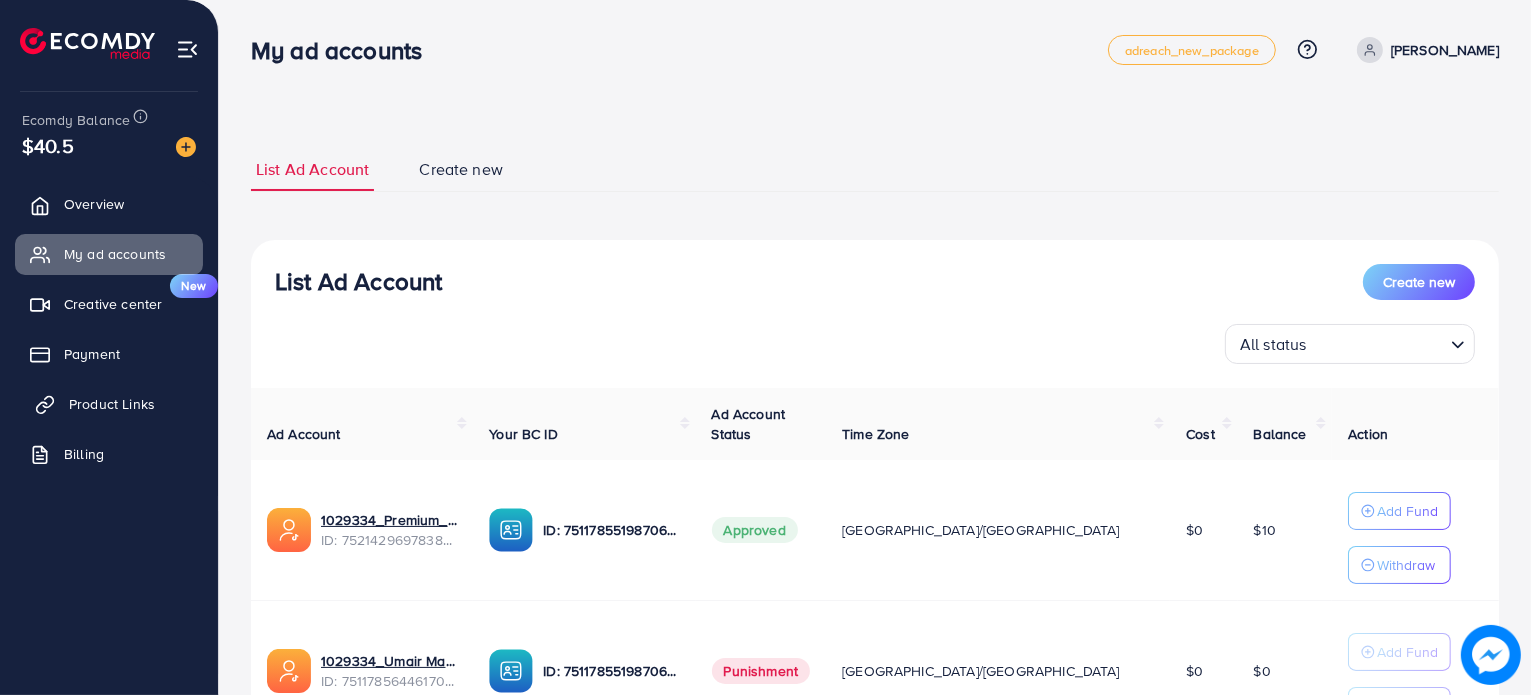 click on "Product Links" at bounding box center [112, 404] 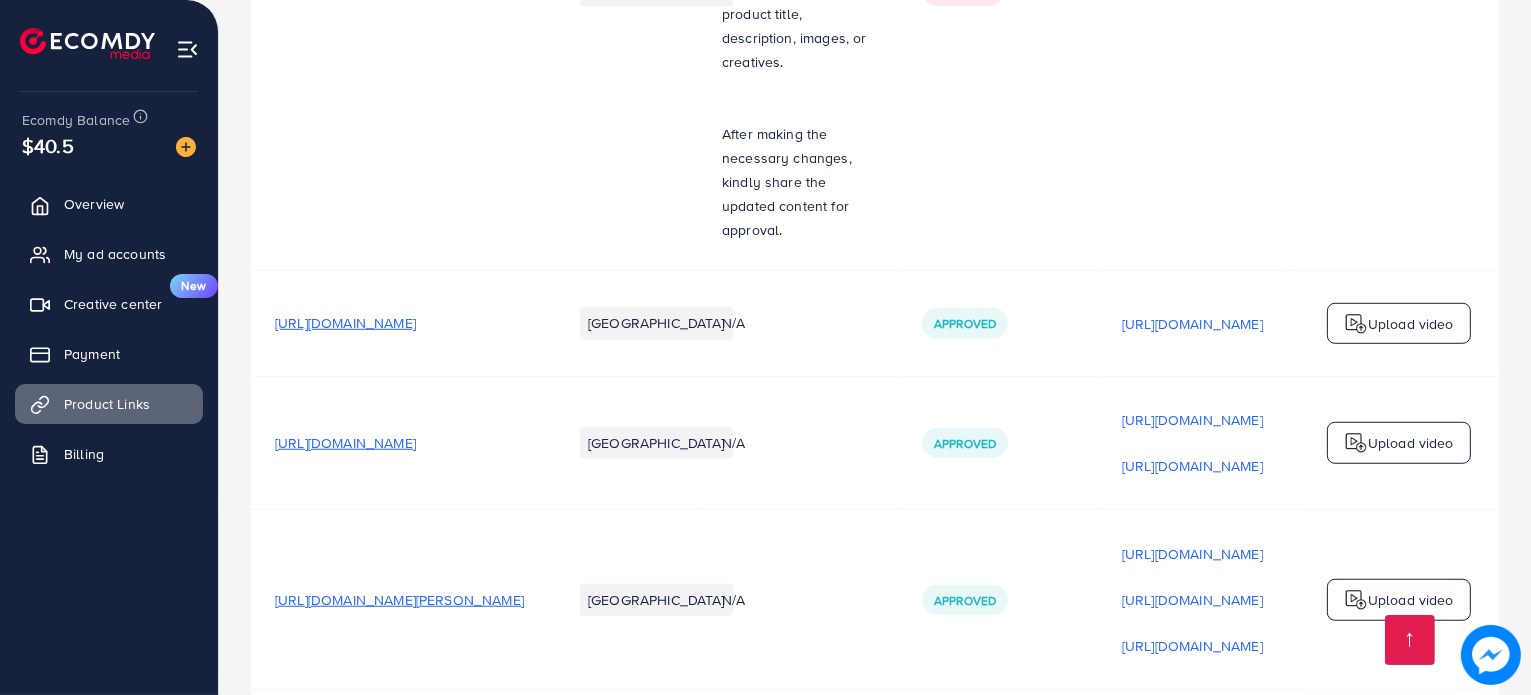 scroll, scrollTop: 2136, scrollLeft: 0, axis: vertical 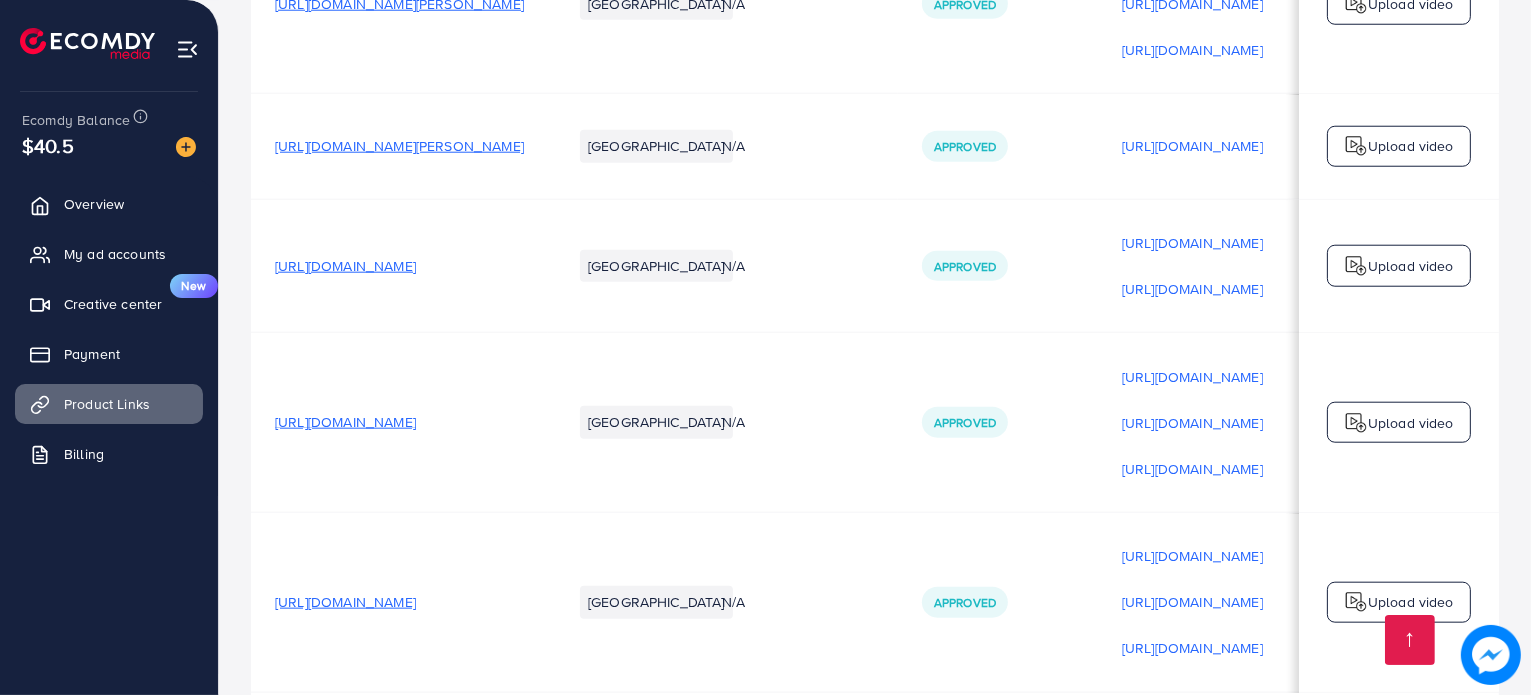 click on "https://www.outlet92.store/products/branded-premium-titanium-boski-fabric-unstitched" at bounding box center [345, 422] 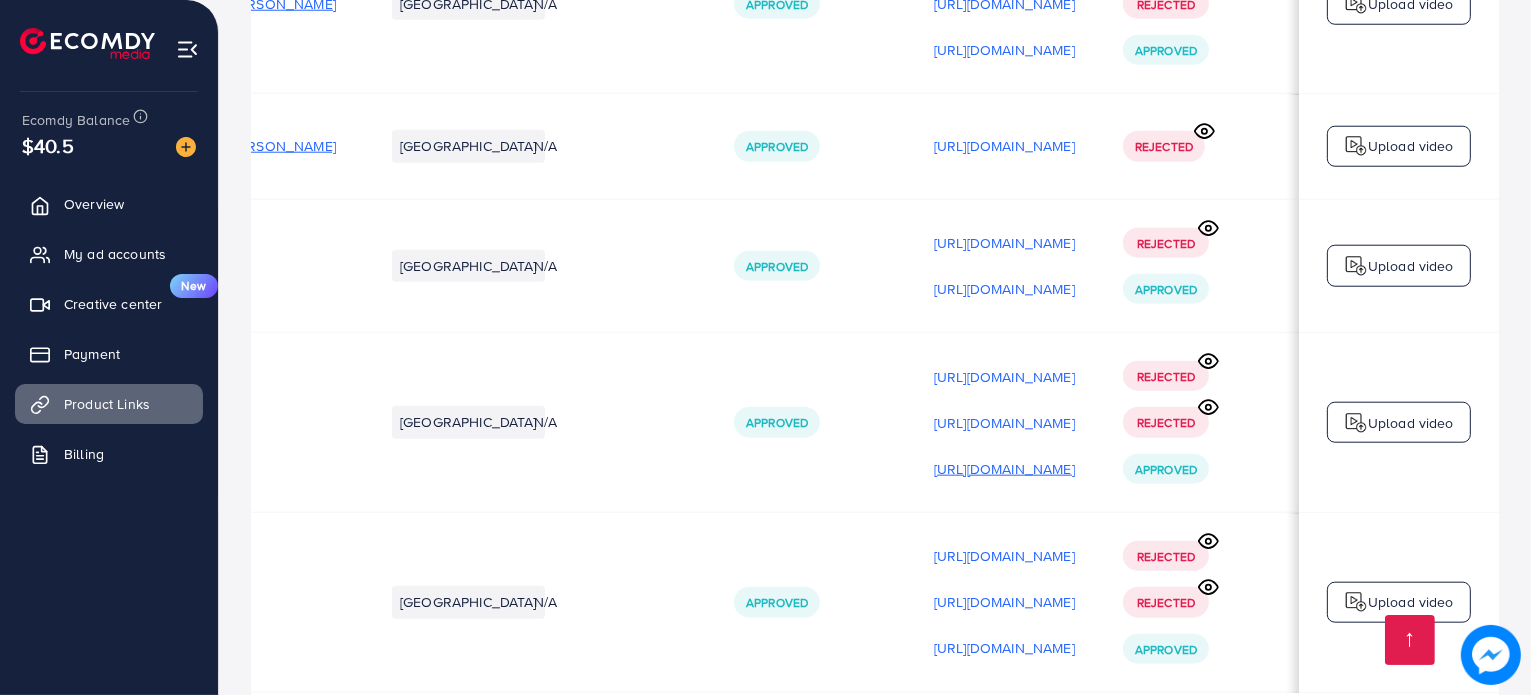 click on "https://files.ecomdy.com/videos/875508d6-1433-4ea5-9bc4-7973150d29cd-1751373851158.mp4" at bounding box center [1004, 469] 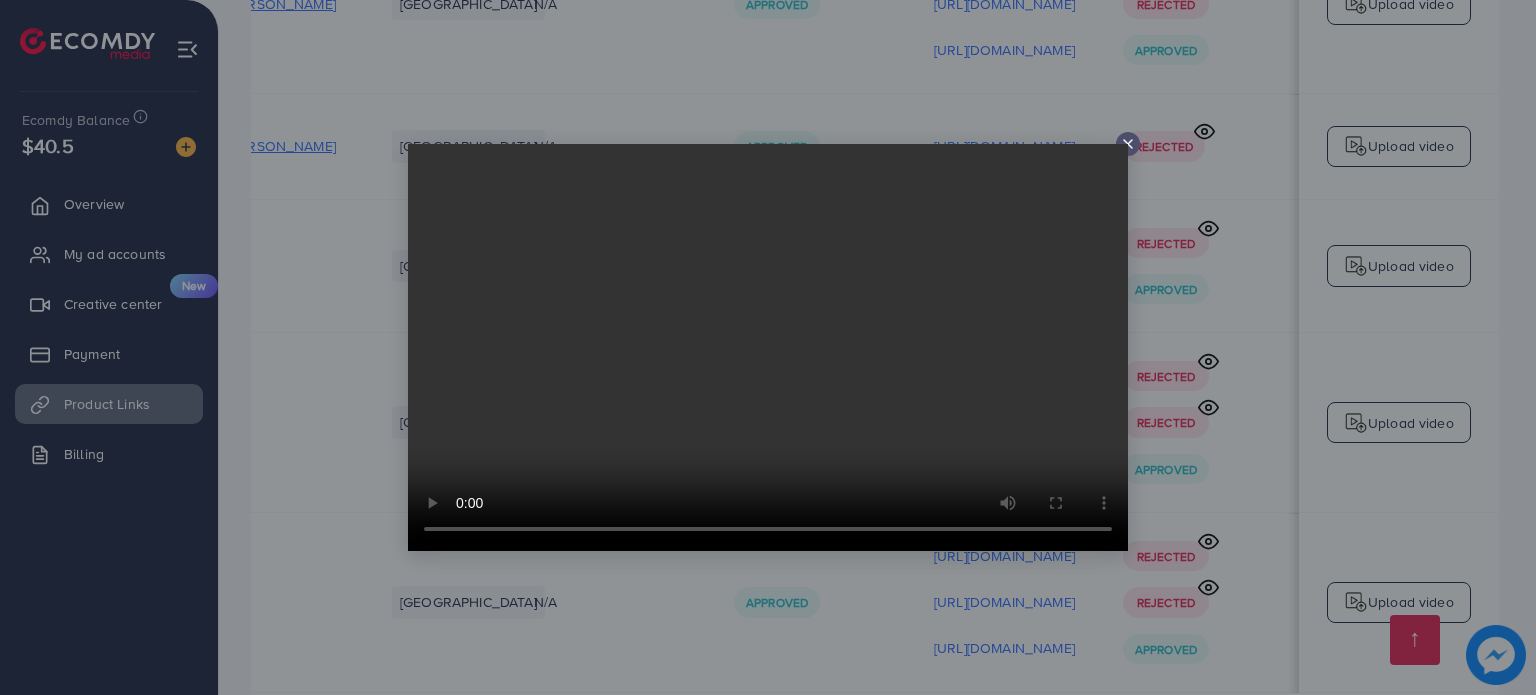 click 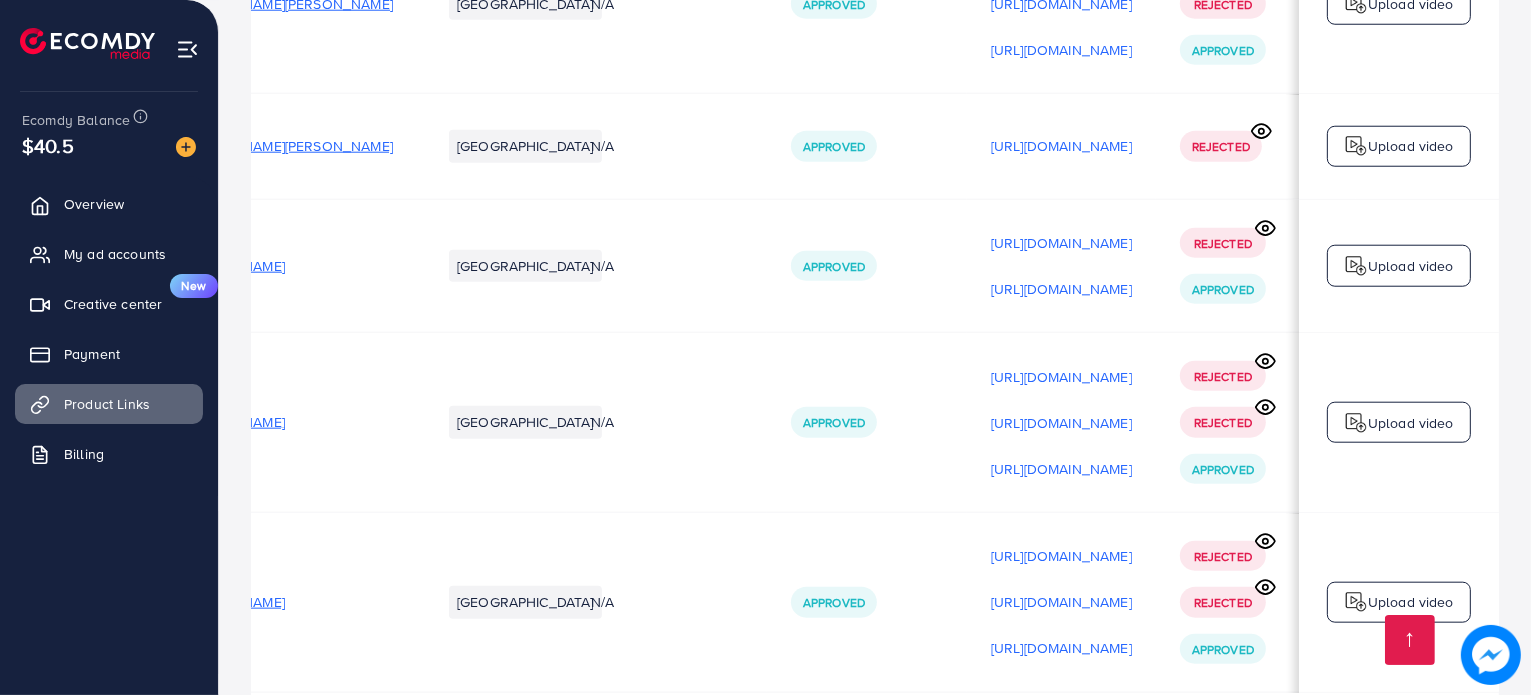 scroll, scrollTop: 0, scrollLeft: 132, axis: horizontal 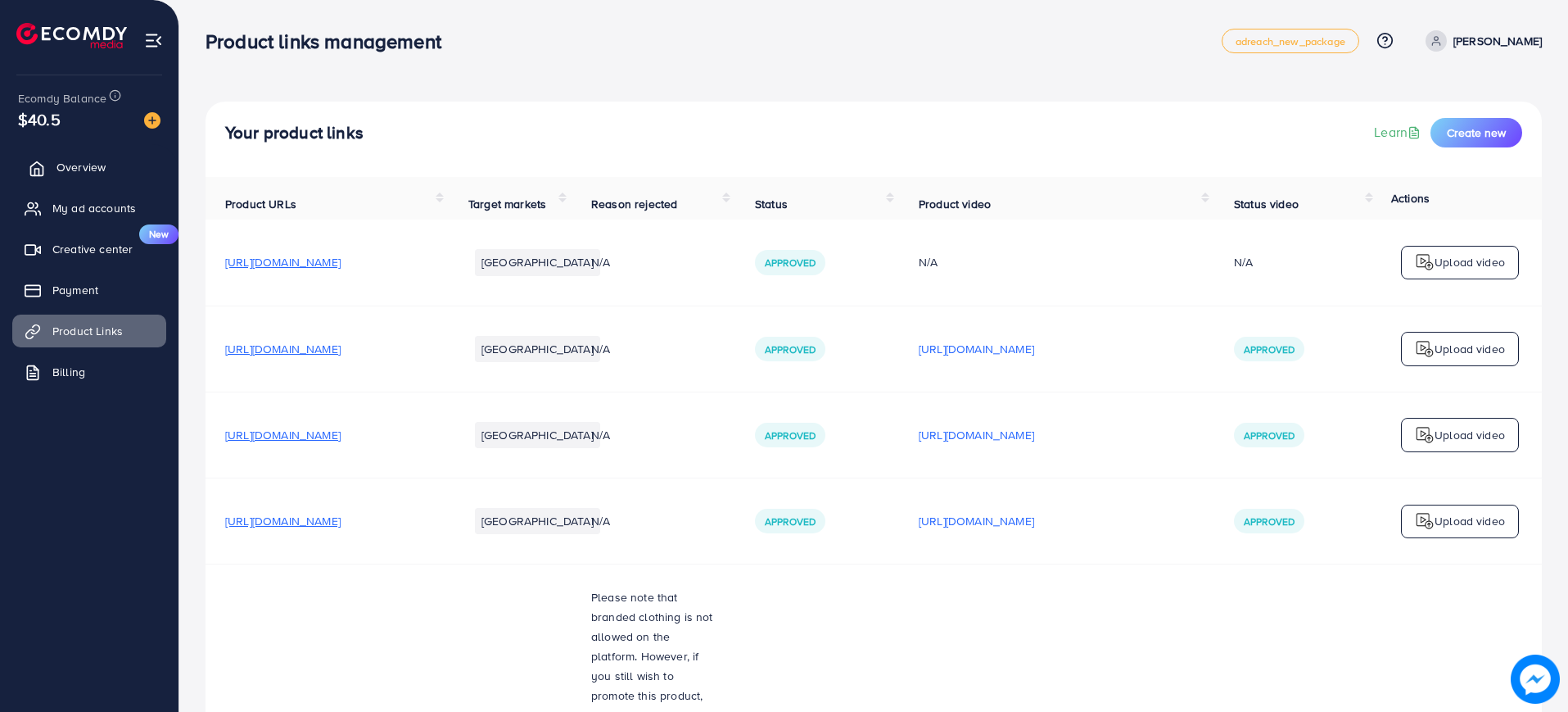 click on "Overview" at bounding box center (81, 167) 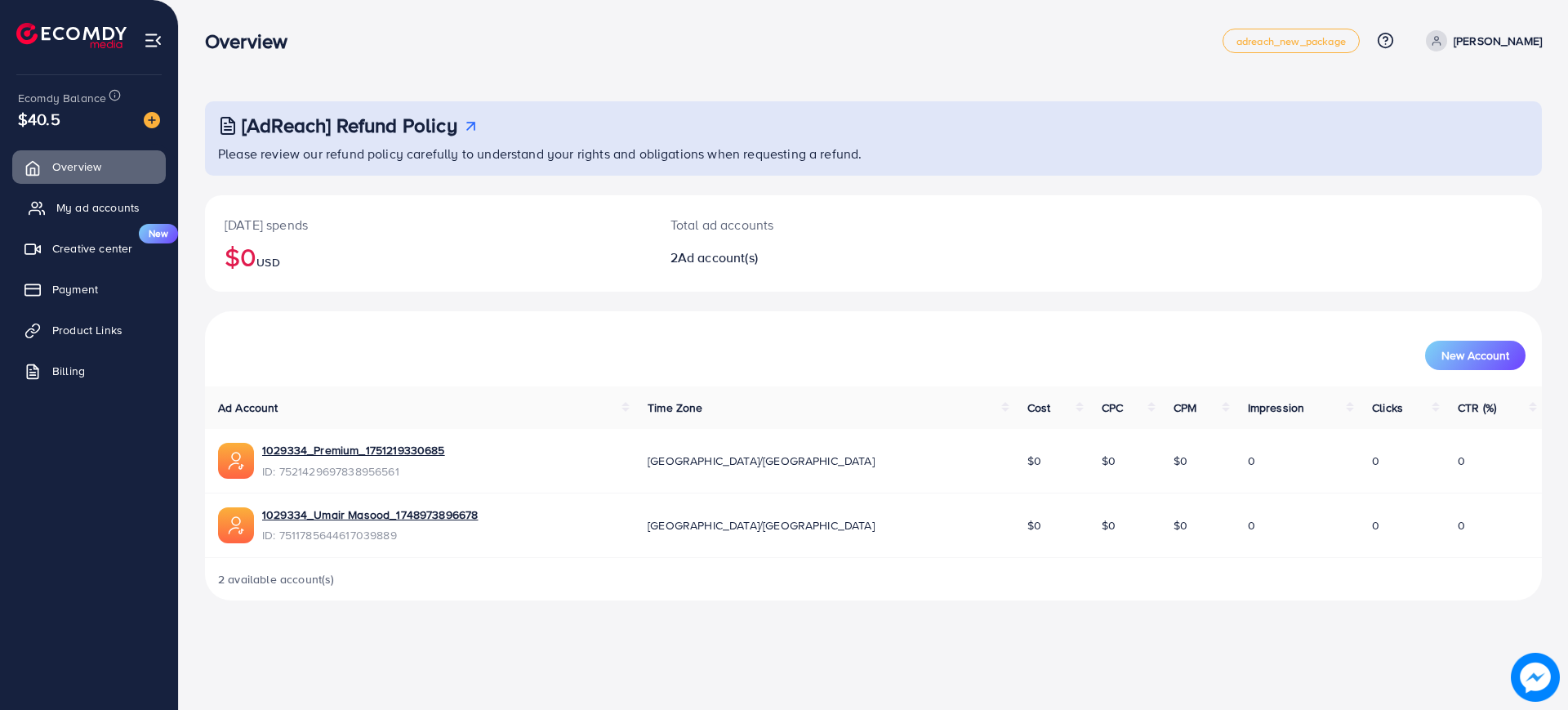 click on "My ad accounts" at bounding box center (98, 208) 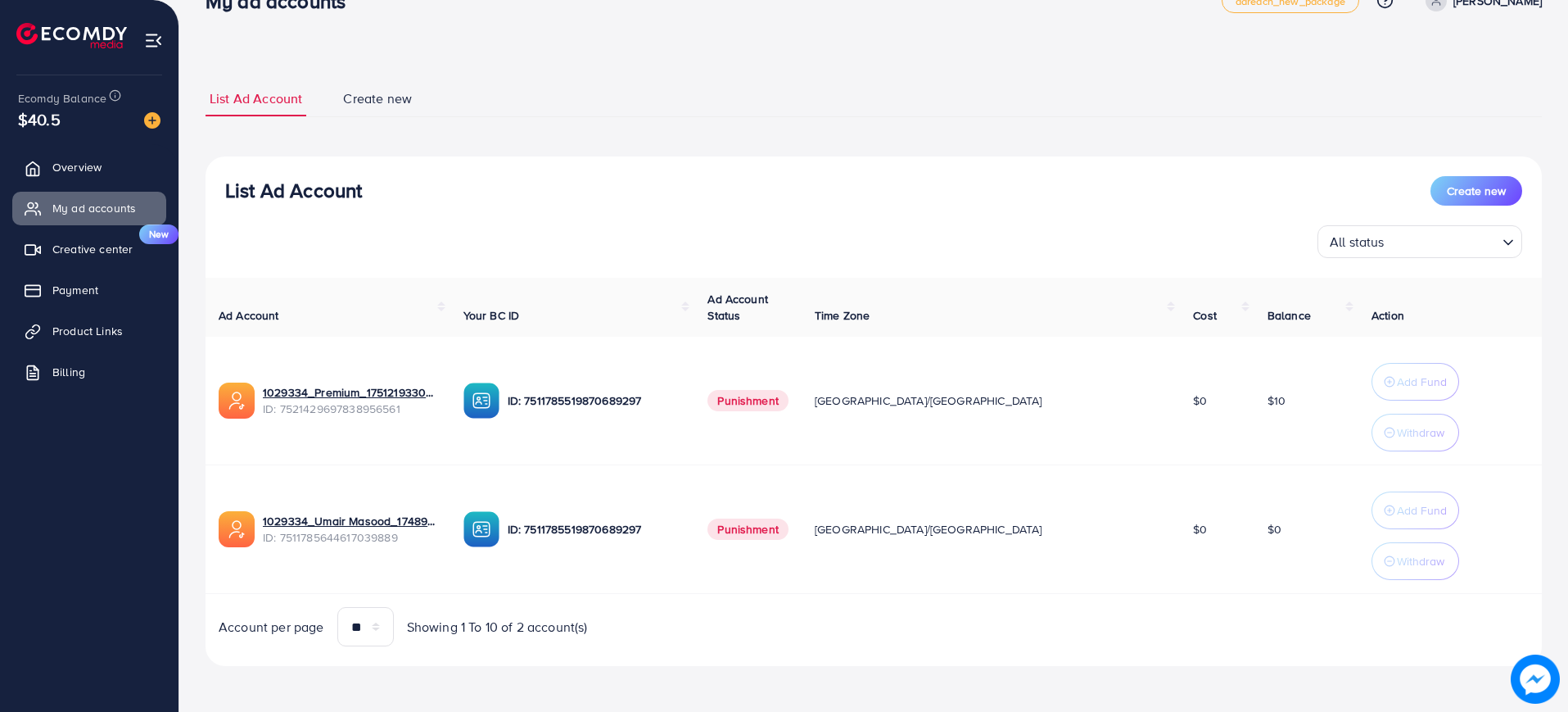 scroll, scrollTop: 0, scrollLeft: 0, axis: both 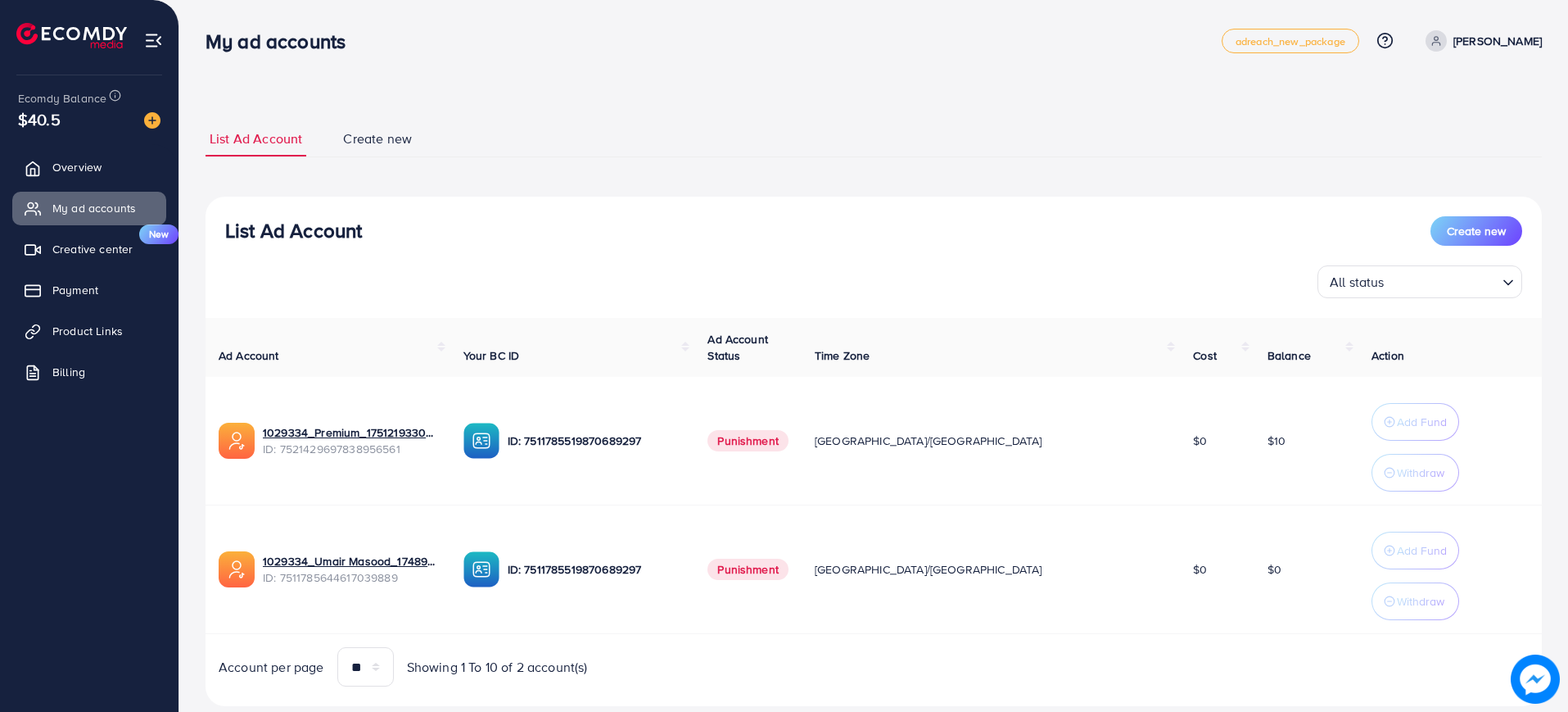 click on "[PERSON_NAME]" at bounding box center (1498, 41) 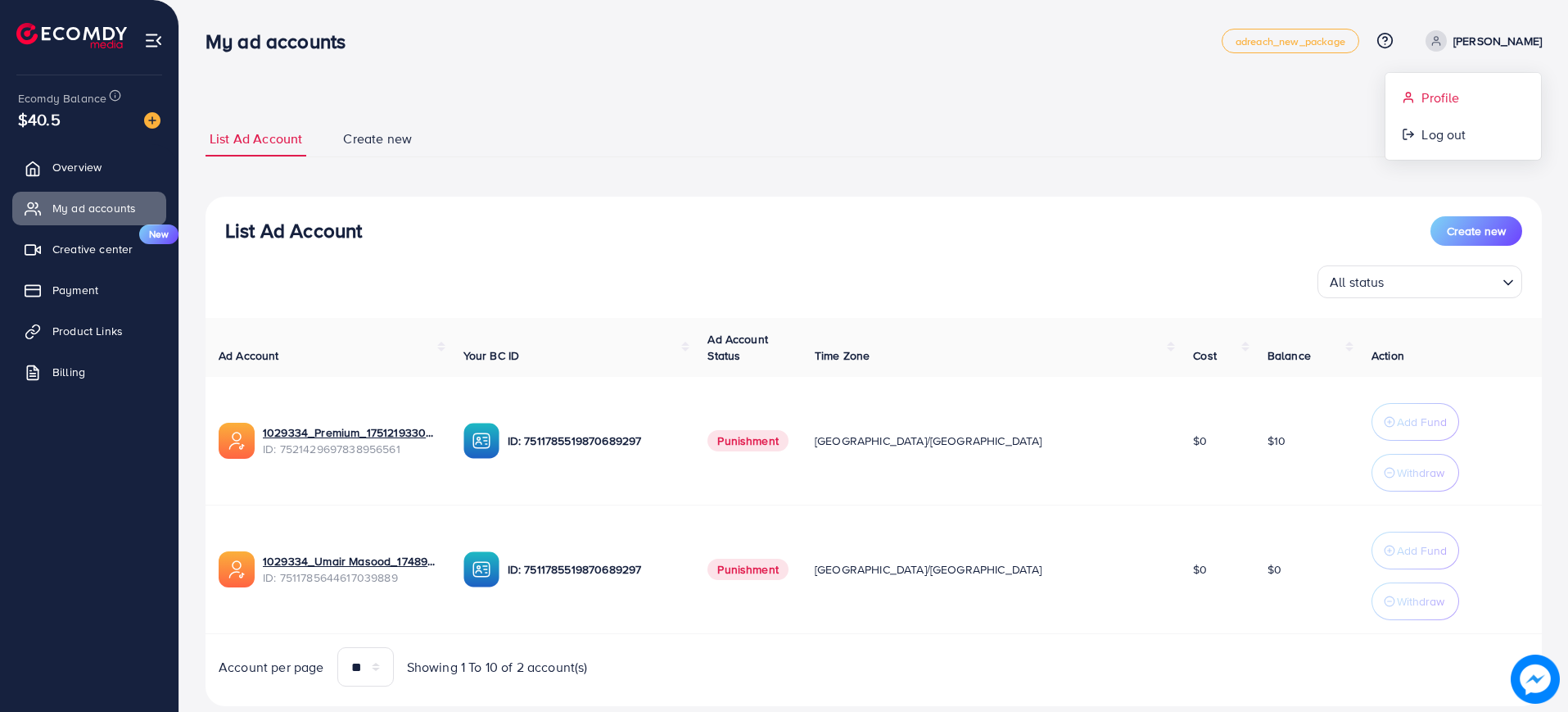 click on "Profile" at bounding box center (1463, 98) 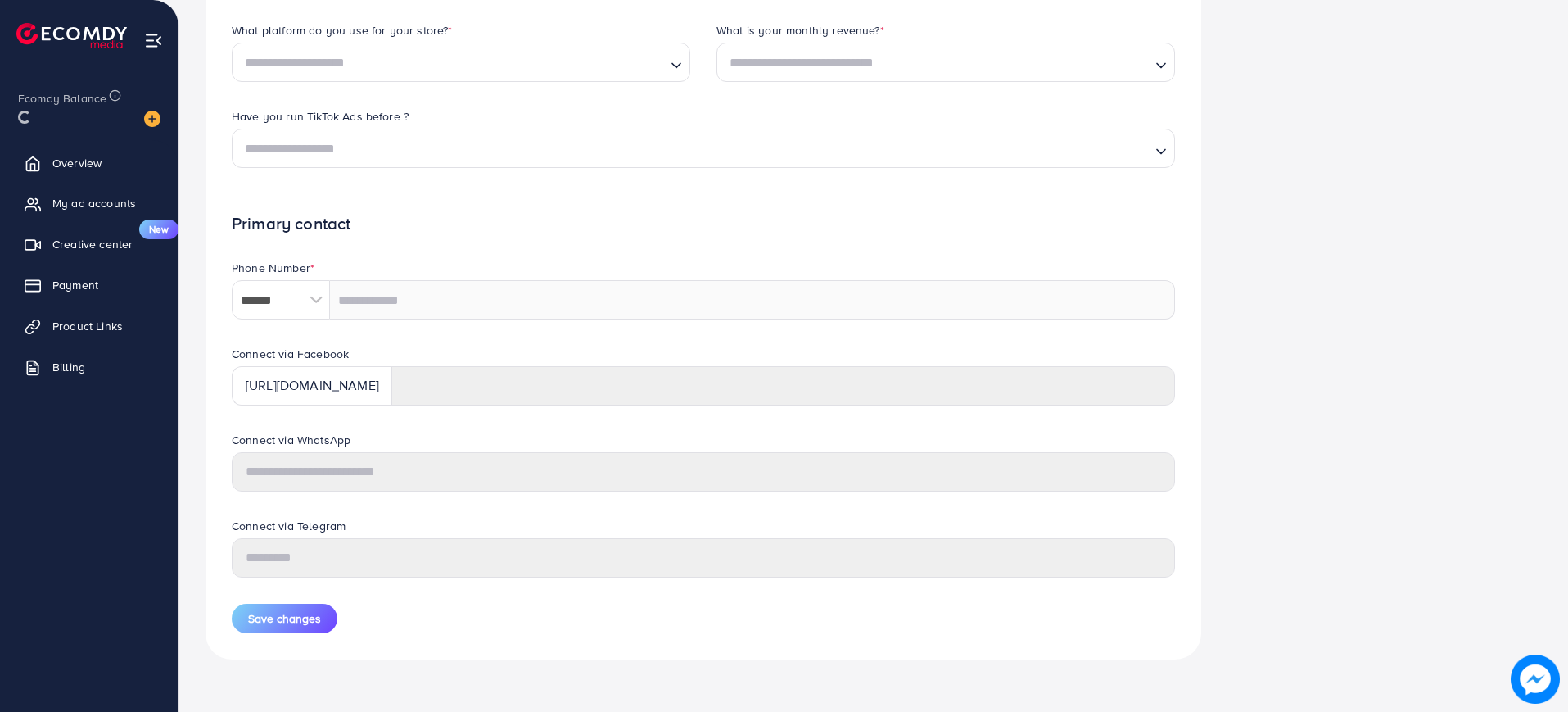scroll, scrollTop: 0, scrollLeft: 0, axis: both 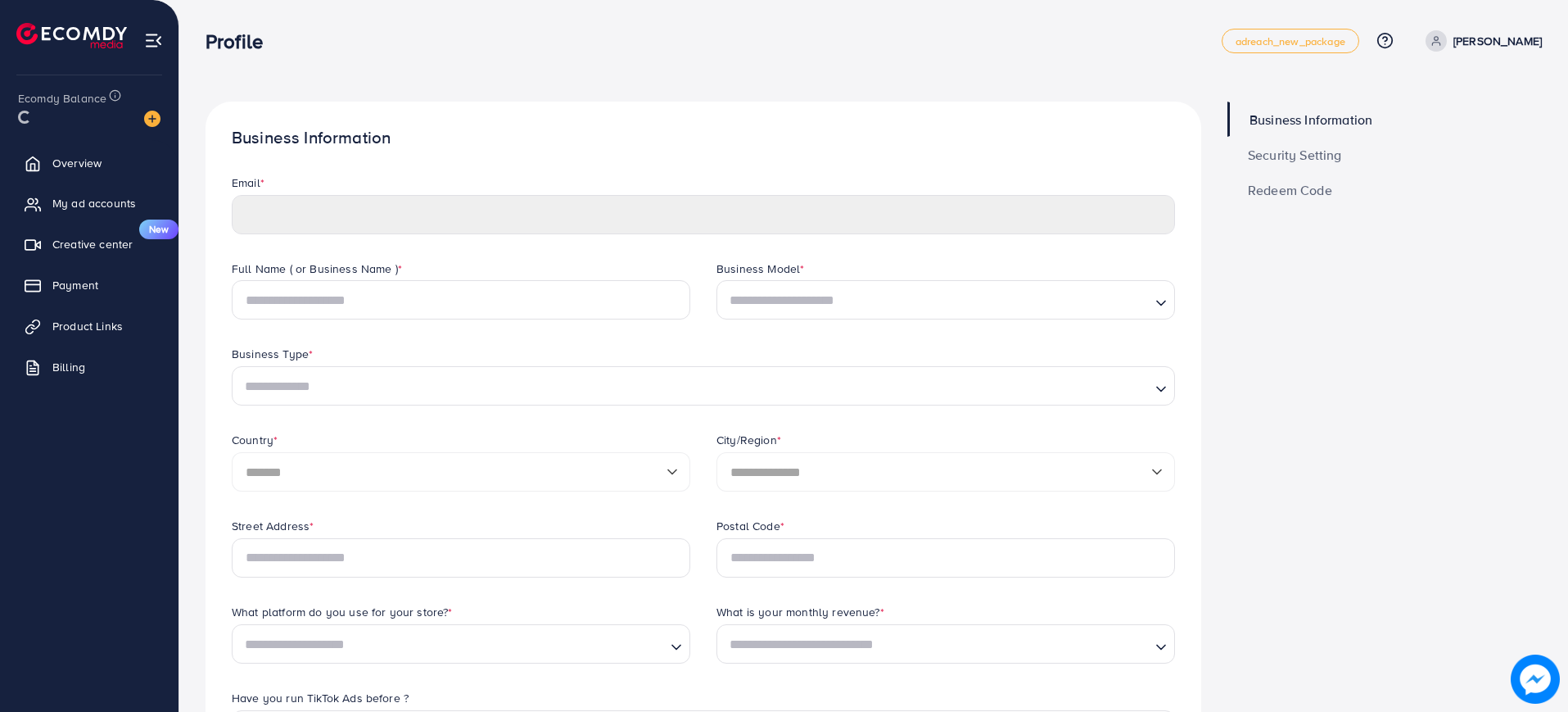 click on "Security Setting" at bounding box center (1295, 155) 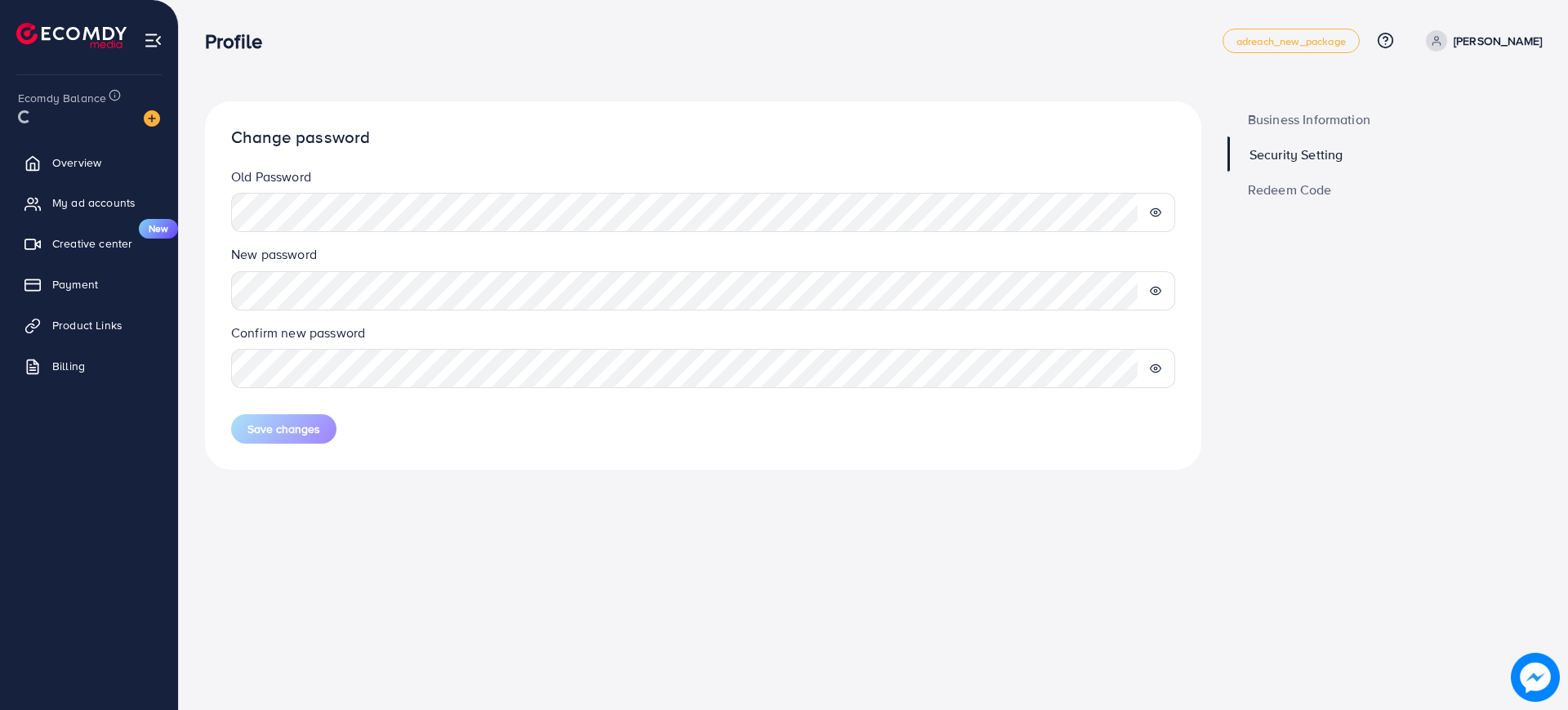 click on "Redeem Code" at bounding box center [1290, 190] 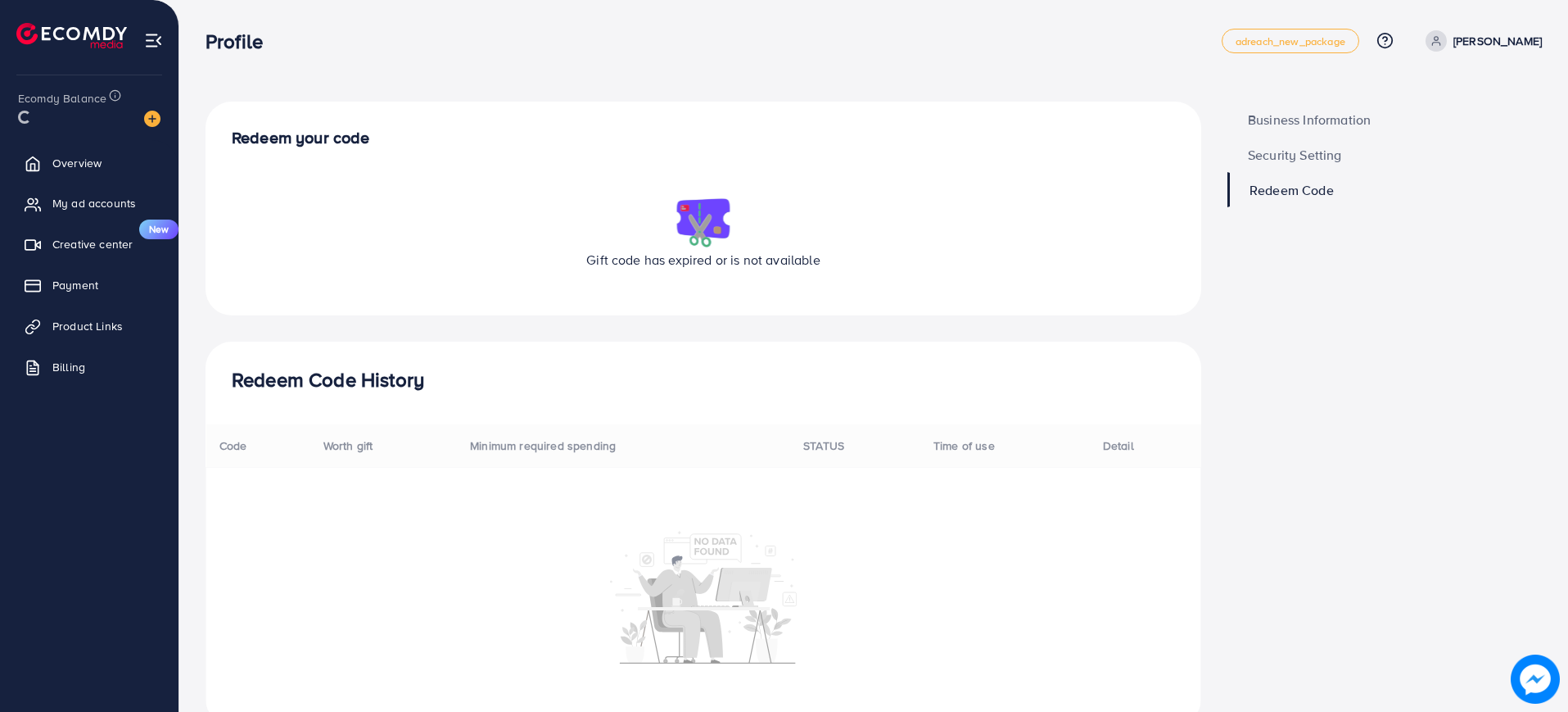 scroll, scrollTop: 1, scrollLeft: 0, axis: vertical 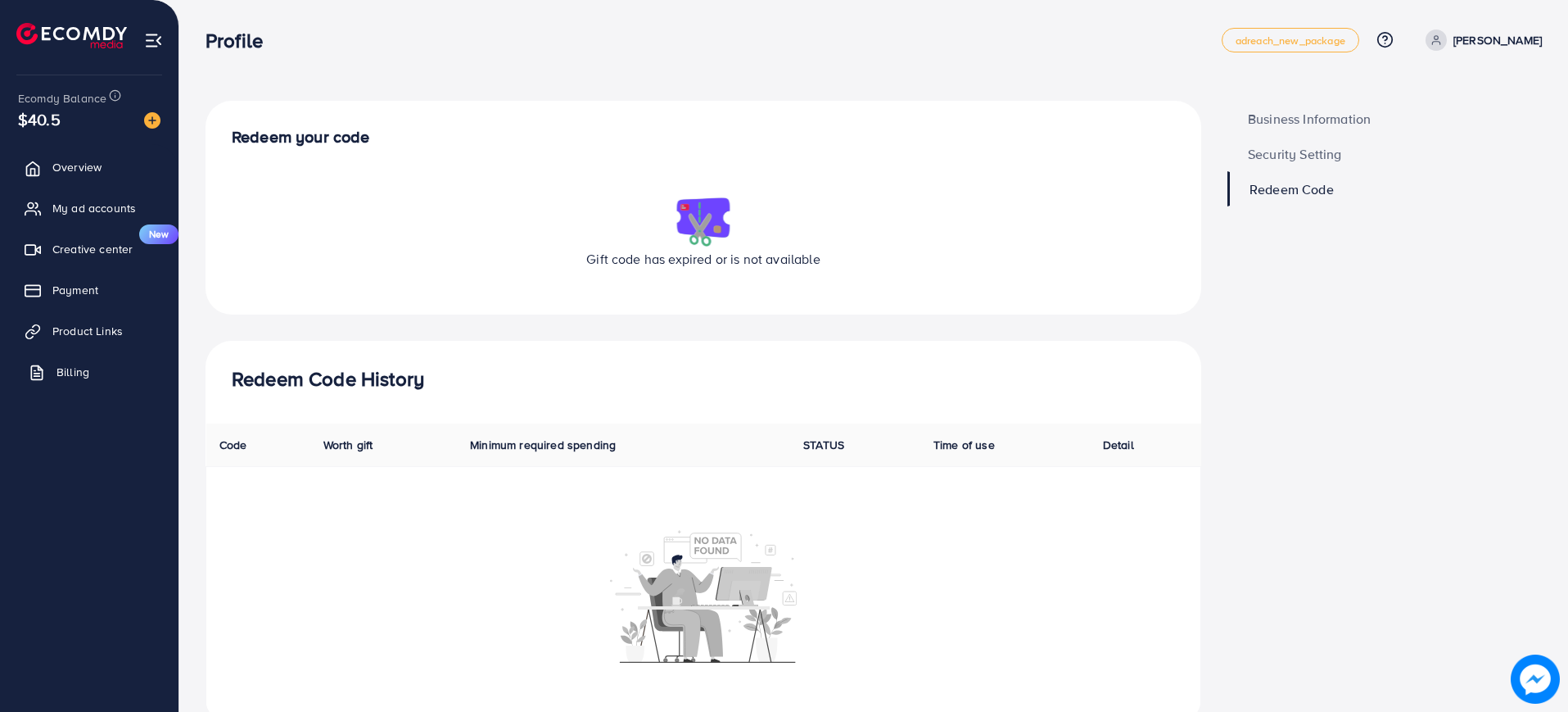 click on "Billing" at bounding box center (89, 372) 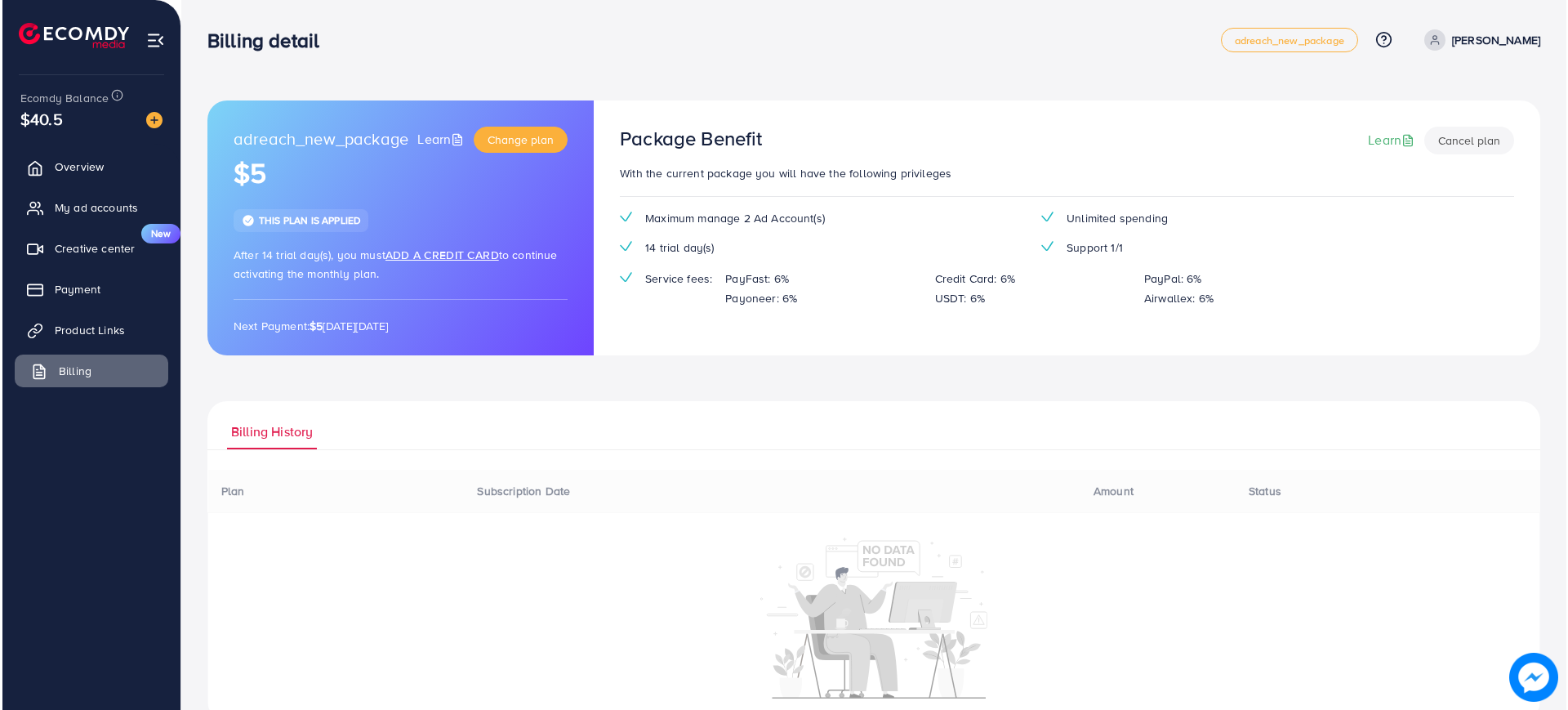 scroll, scrollTop: 0, scrollLeft: 0, axis: both 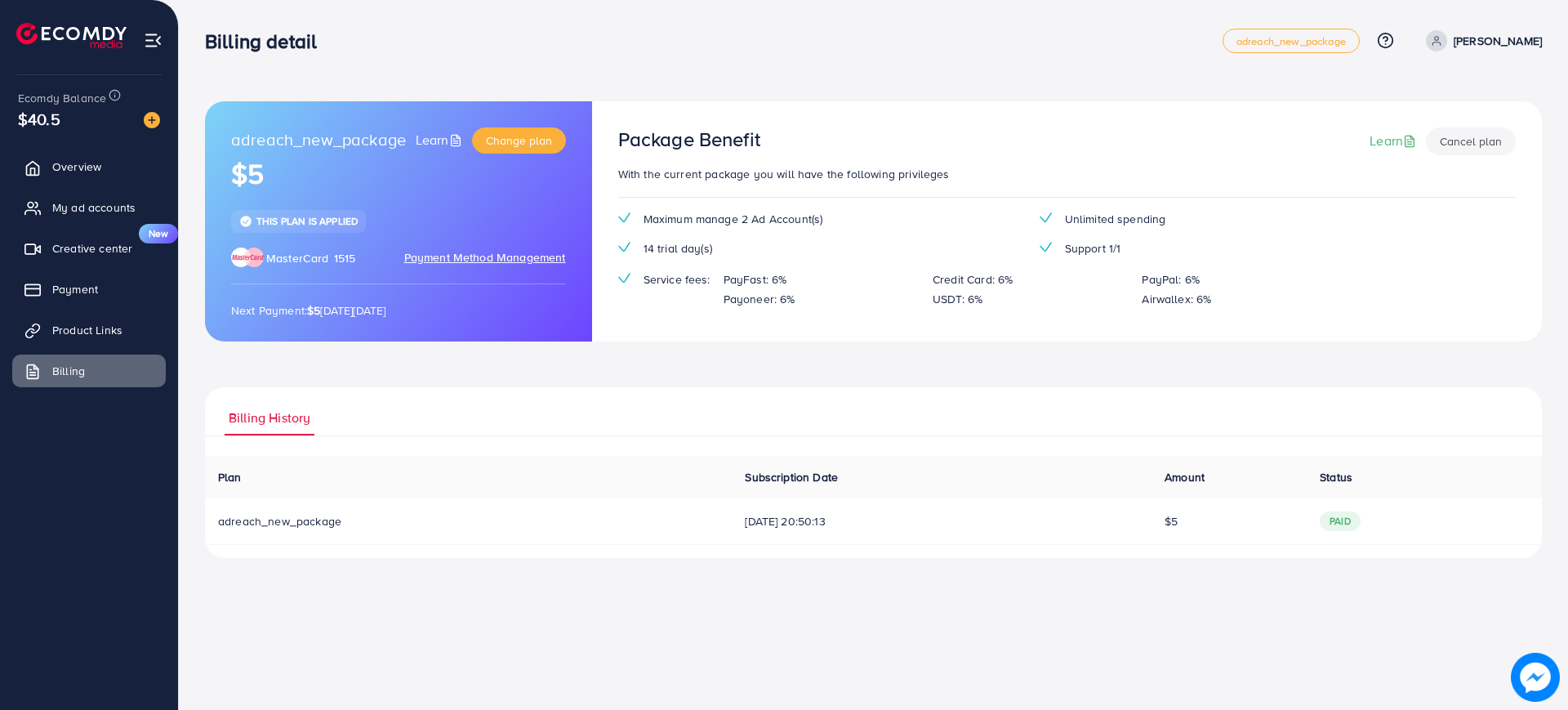 click on "Cancel plan" at bounding box center (1471, 141) 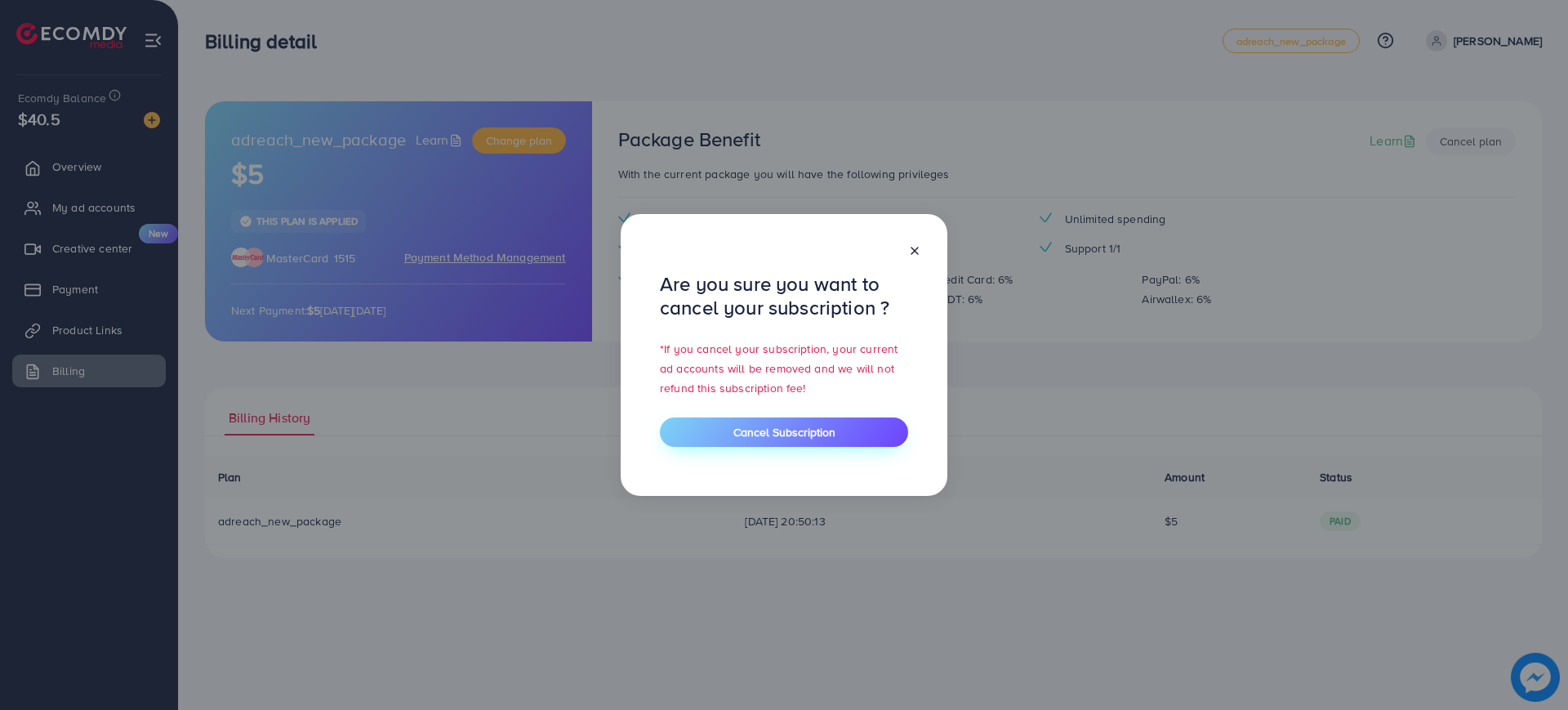 click on "Cancel Subscription" at bounding box center (784, 432) 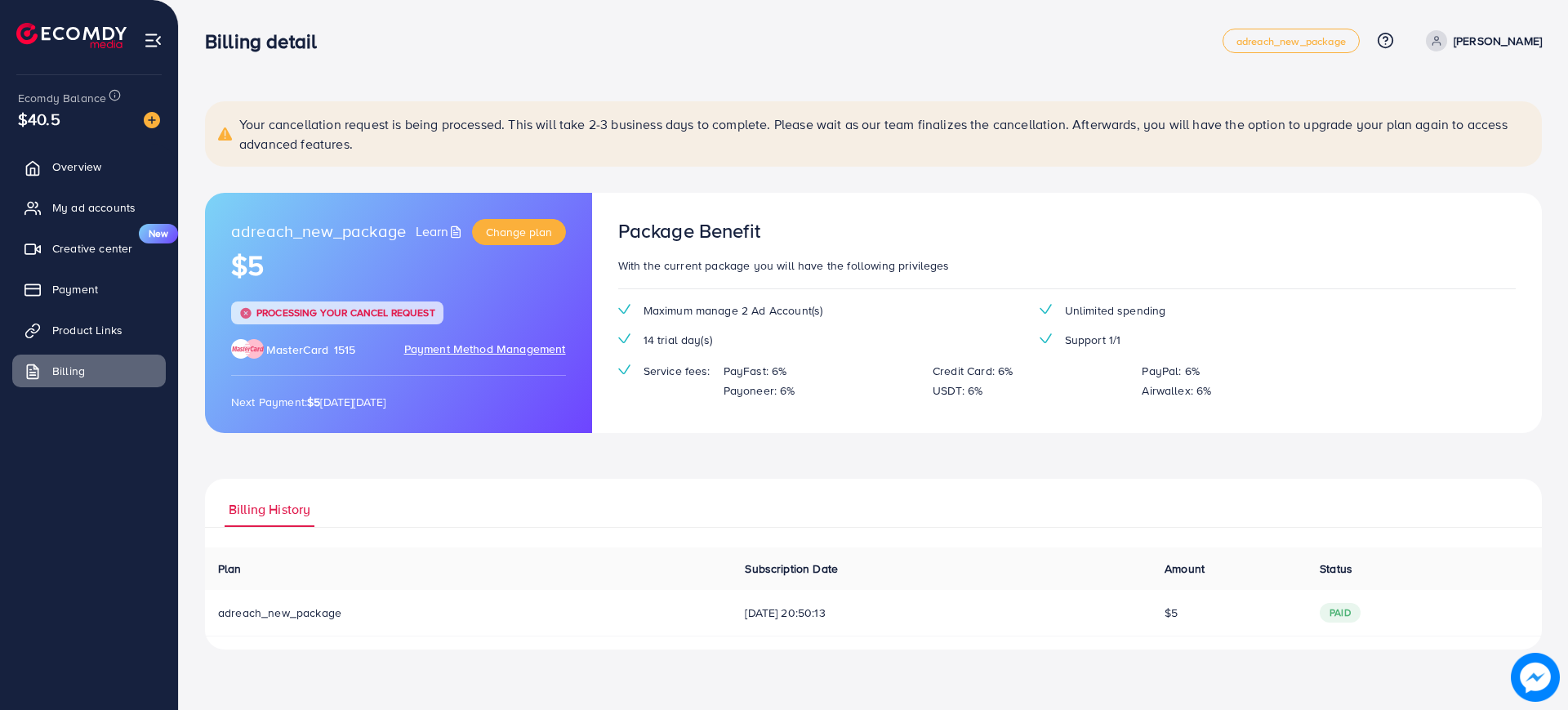 drag, startPoint x: 117, startPoint y: 97, endPoint x: 19, endPoint y: 431, distance: 348.0805 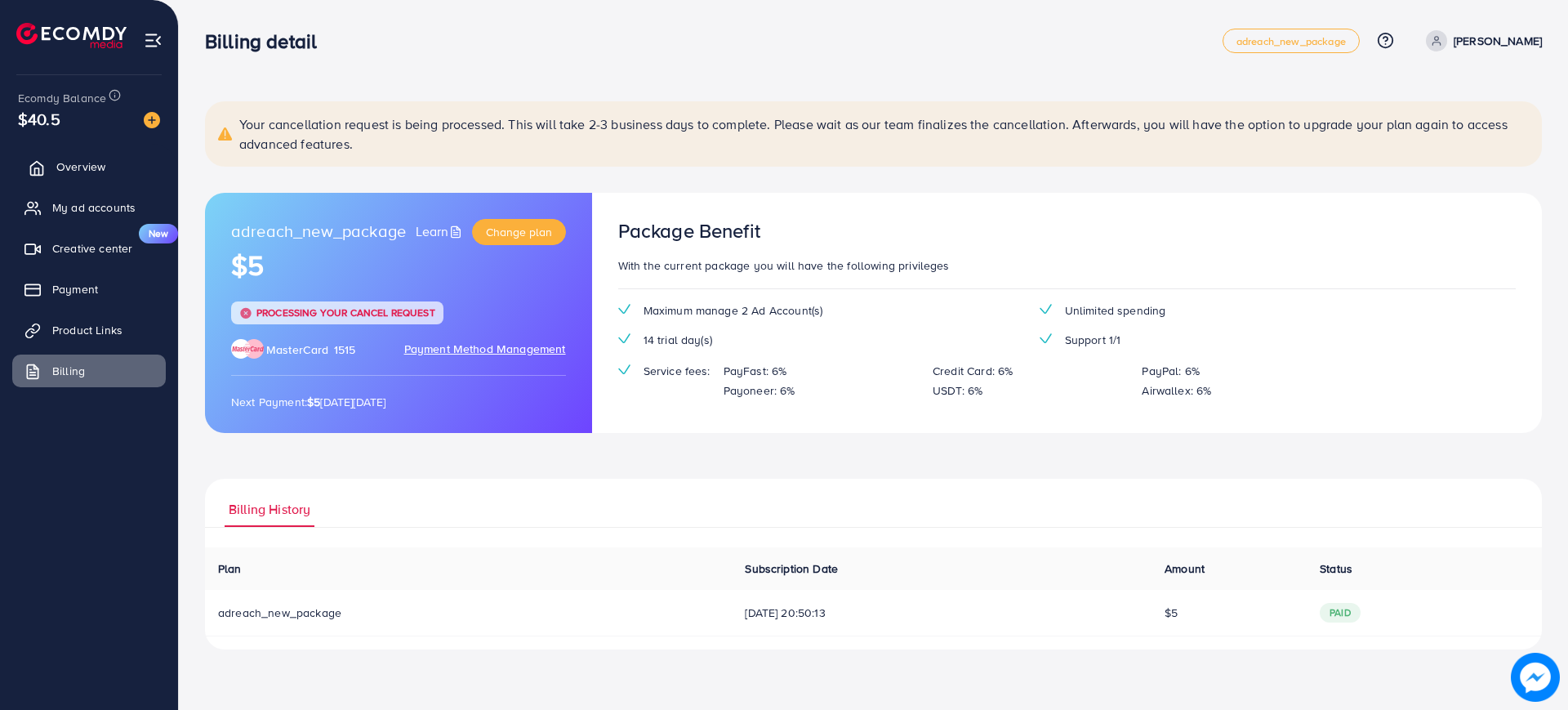 click on "Overview" at bounding box center (81, 167) 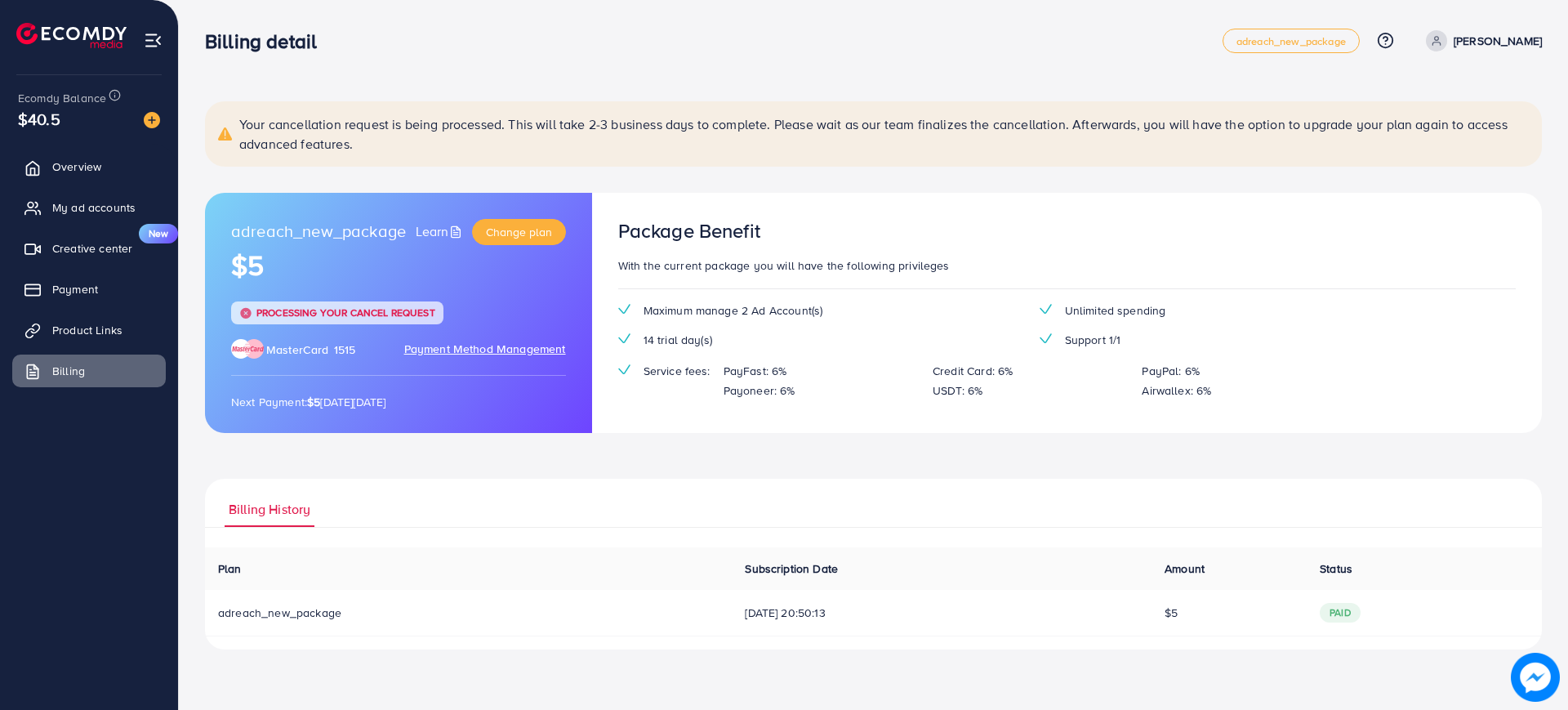 scroll, scrollTop: 0, scrollLeft: 0, axis: both 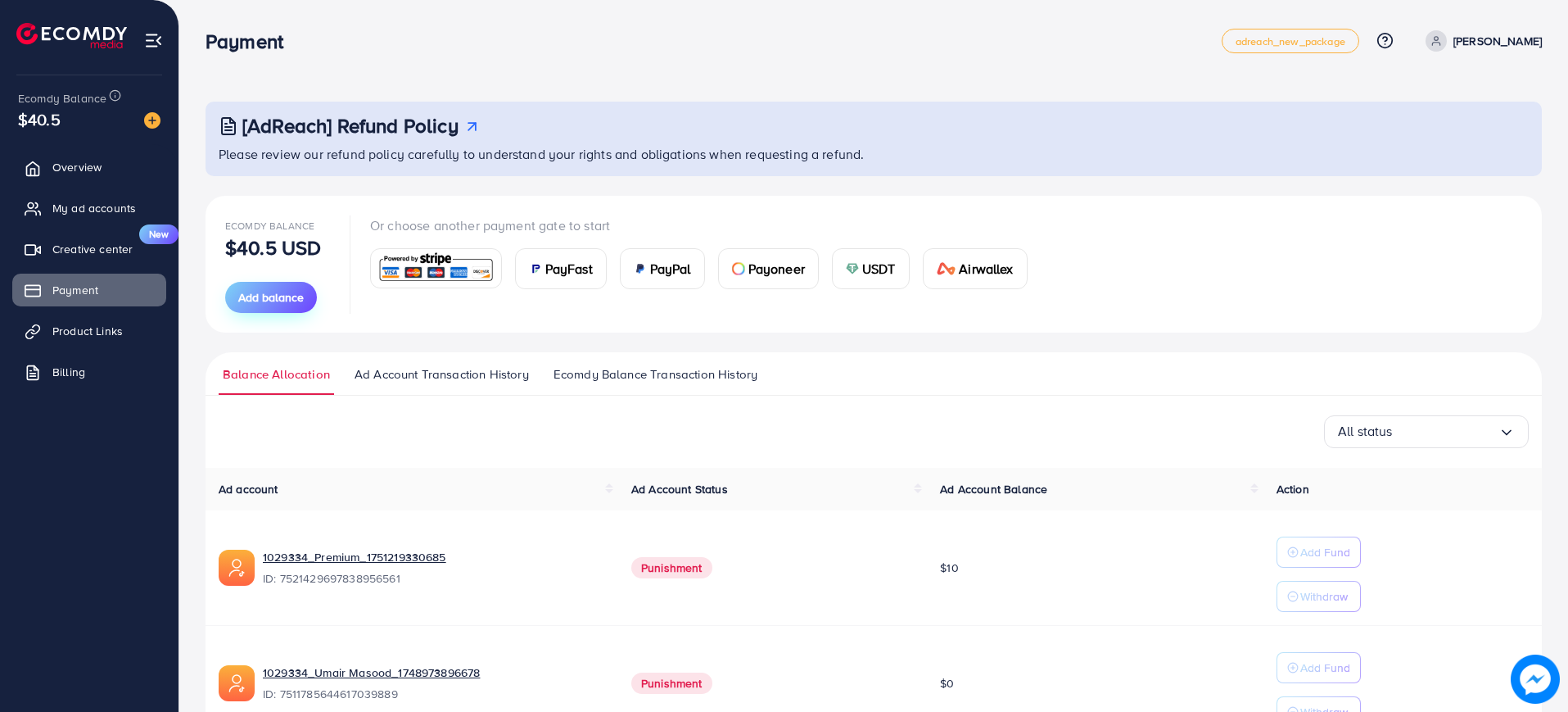 click on "Add balance" at bounding box center [271, 297] 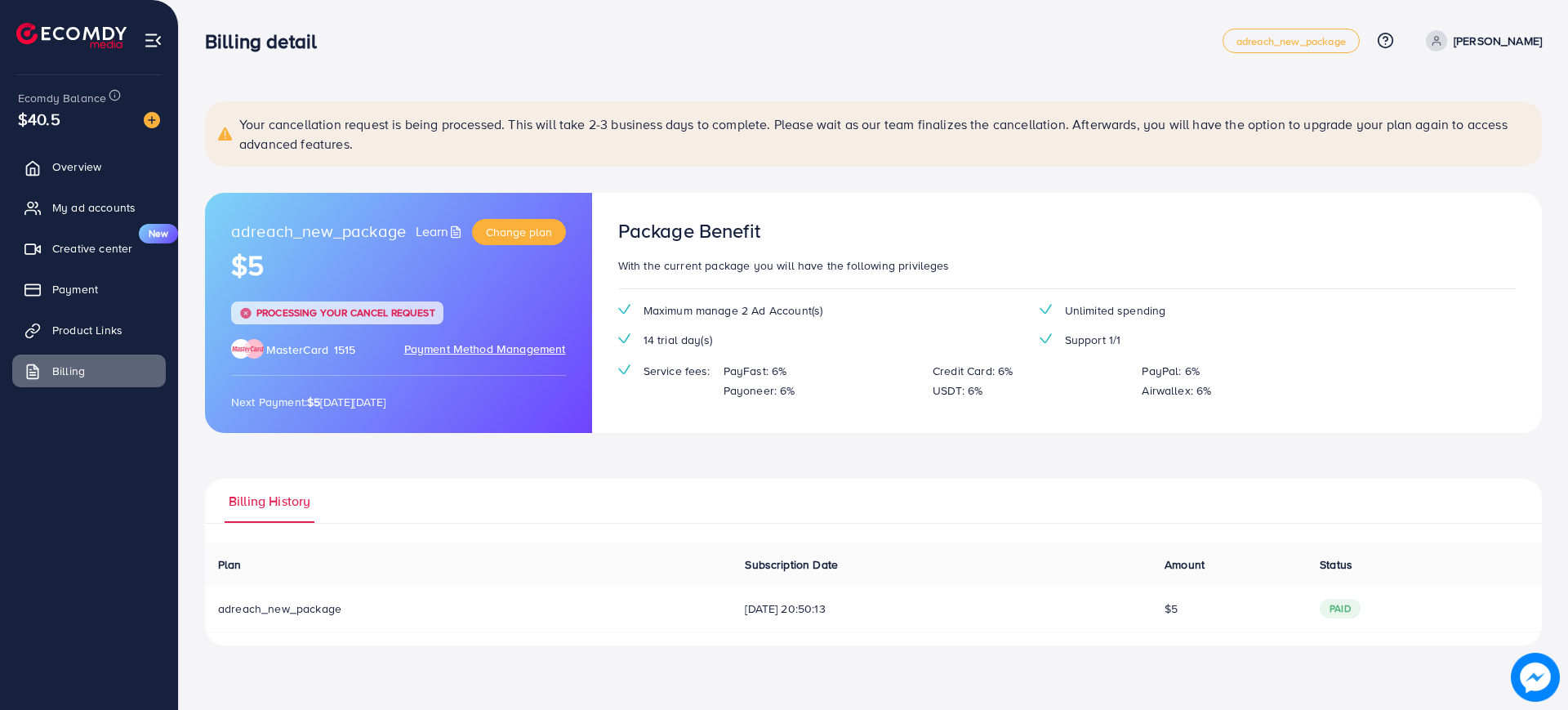 click on "Payment Method Management" at bounding box center (485, 350) 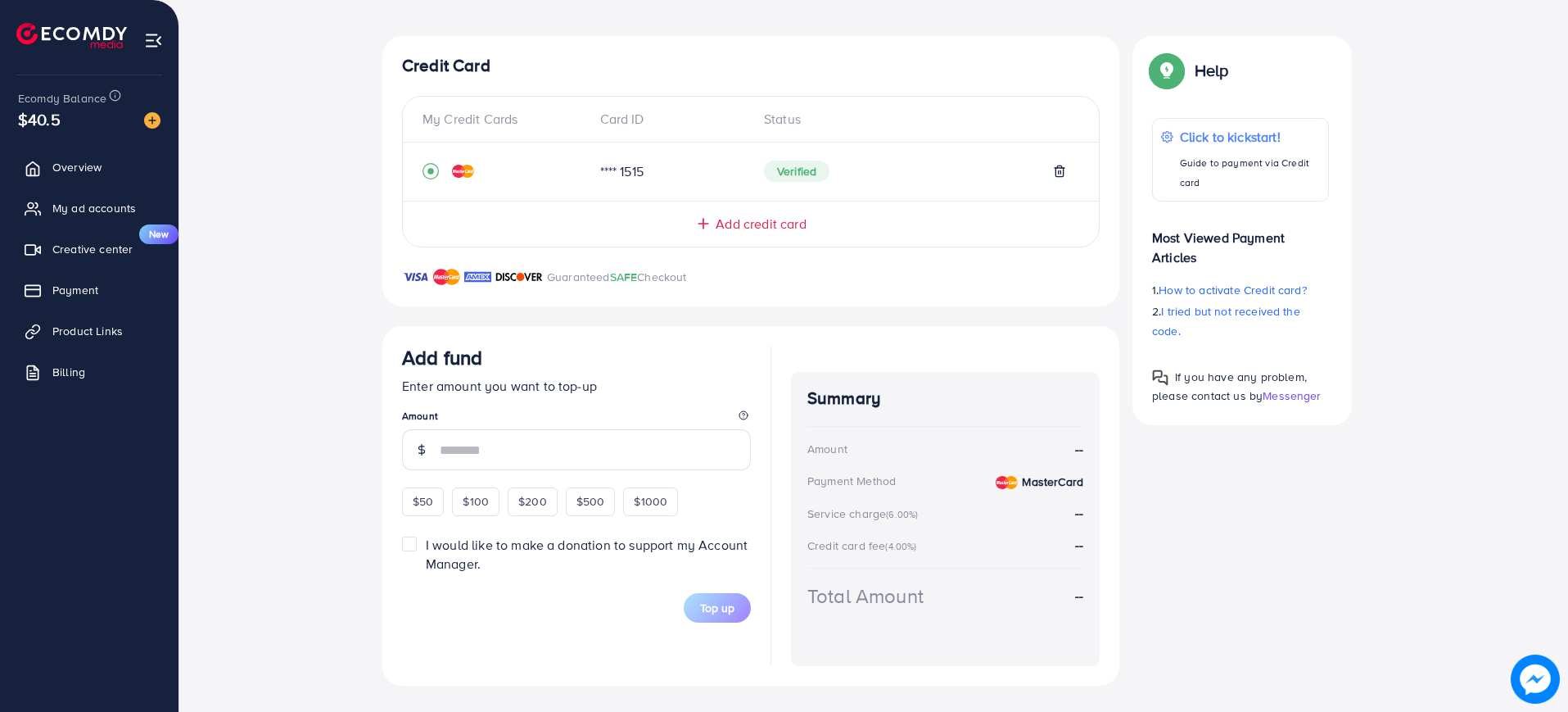 scroll, scrollTop: 0, scrollLeft: 0, axis: both 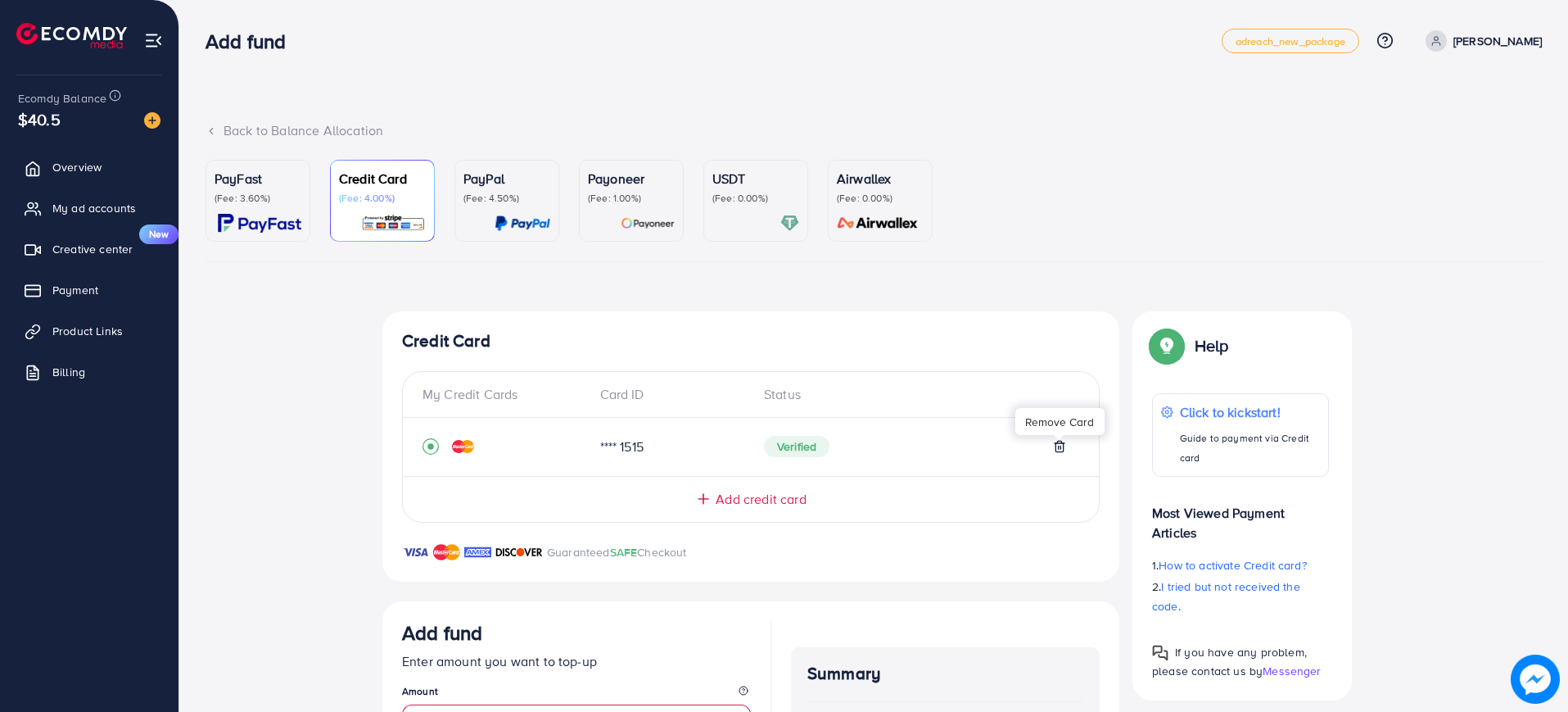 click 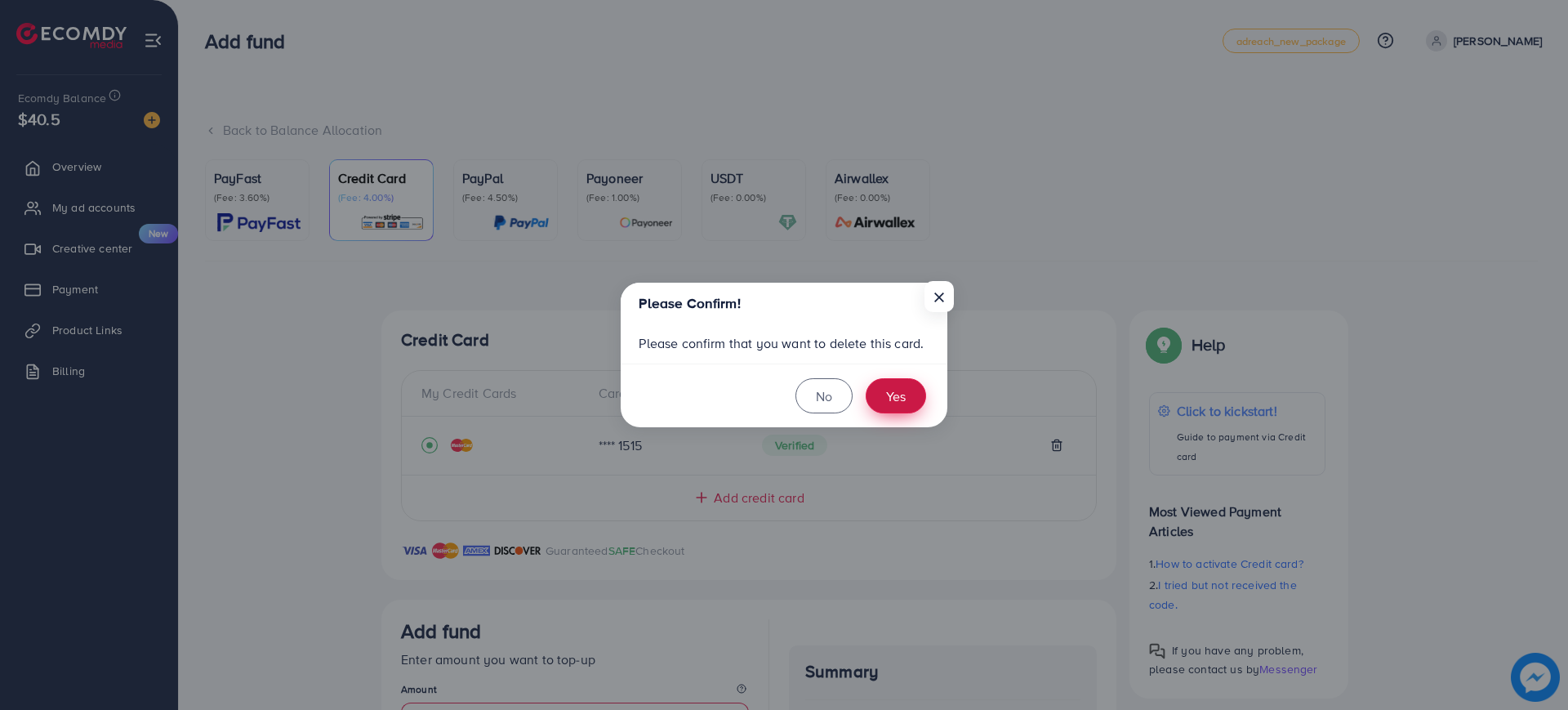 click on "Yes" at bounding box center [896, 395] 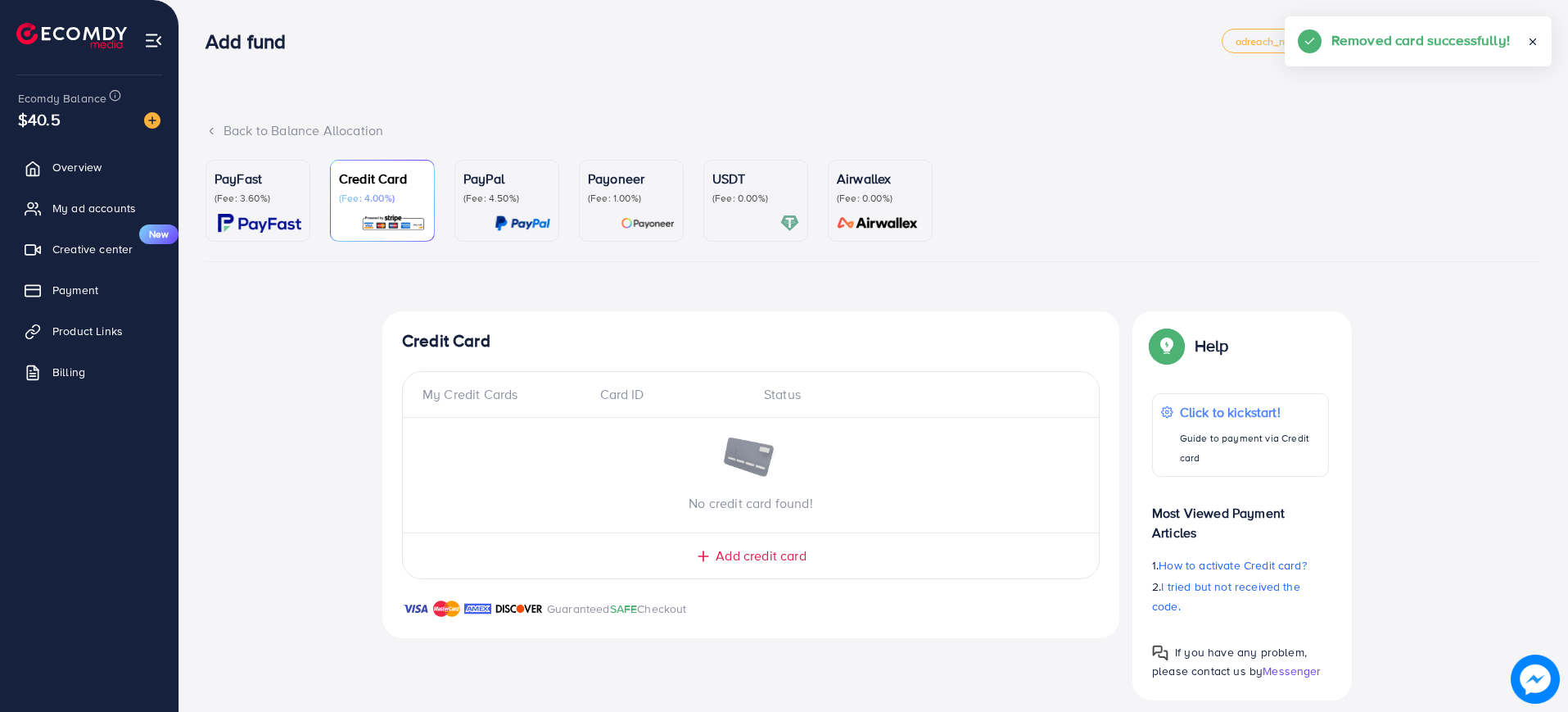 scroll, scrollTop: 15, scrollLeft: 0, axis: vertical 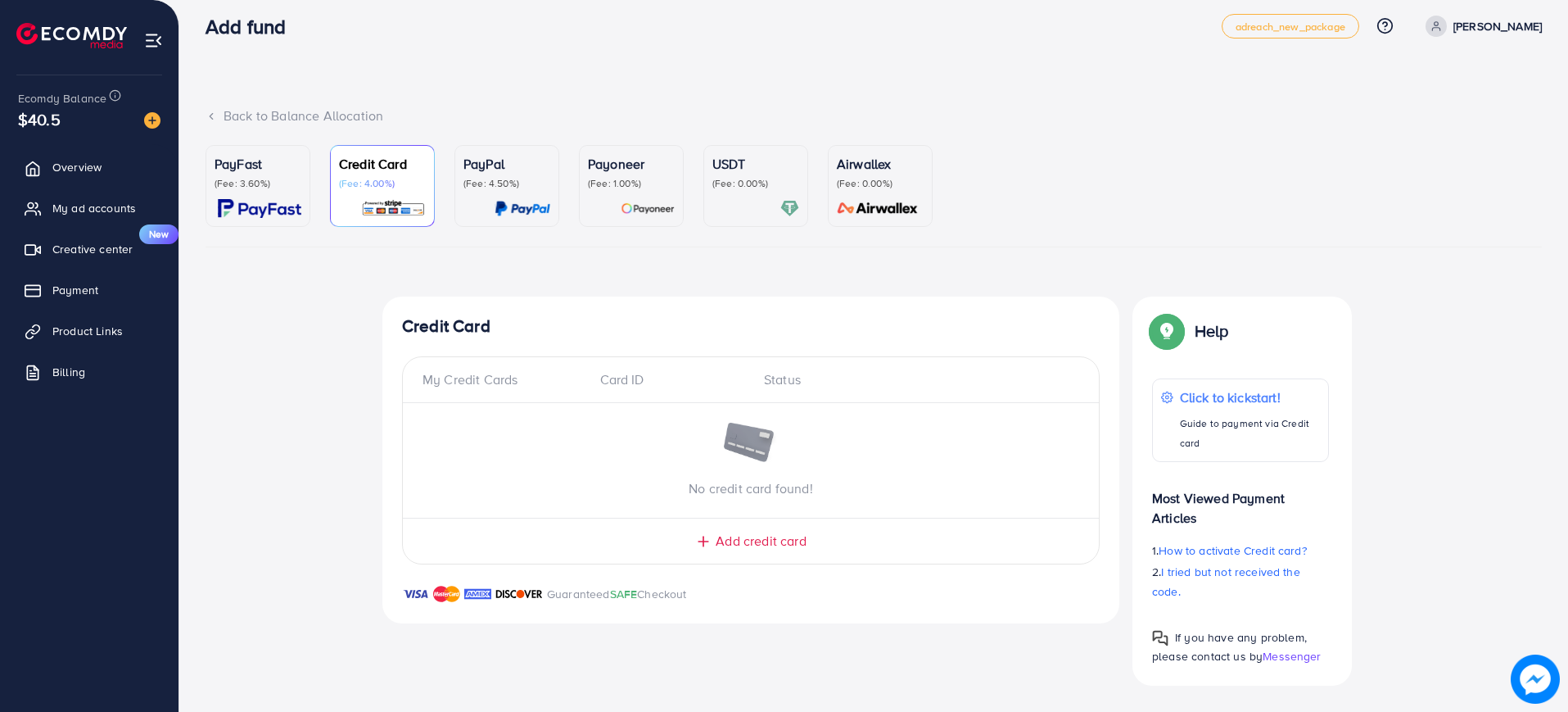 click 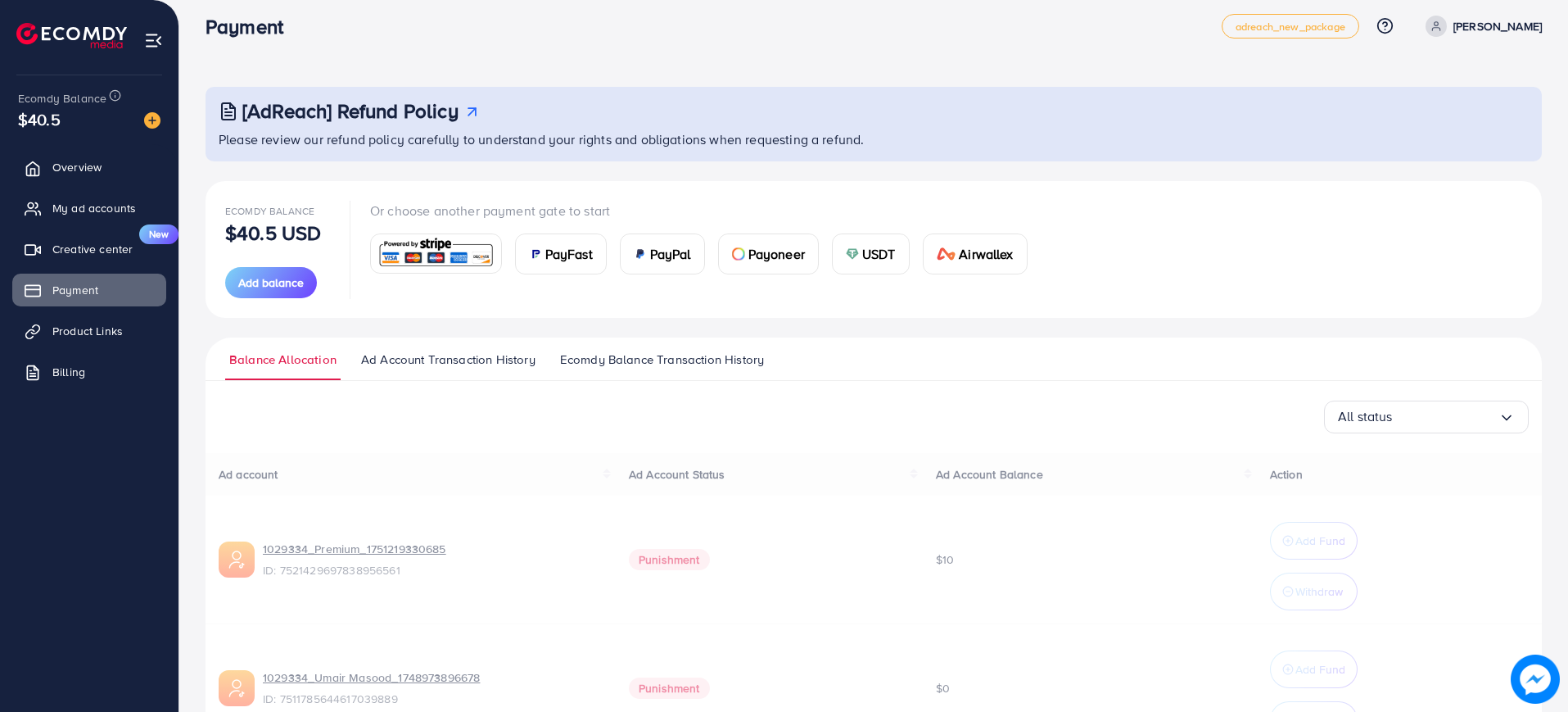 scroll, scrollTop: 0, scrollLeft: 0, axis: both 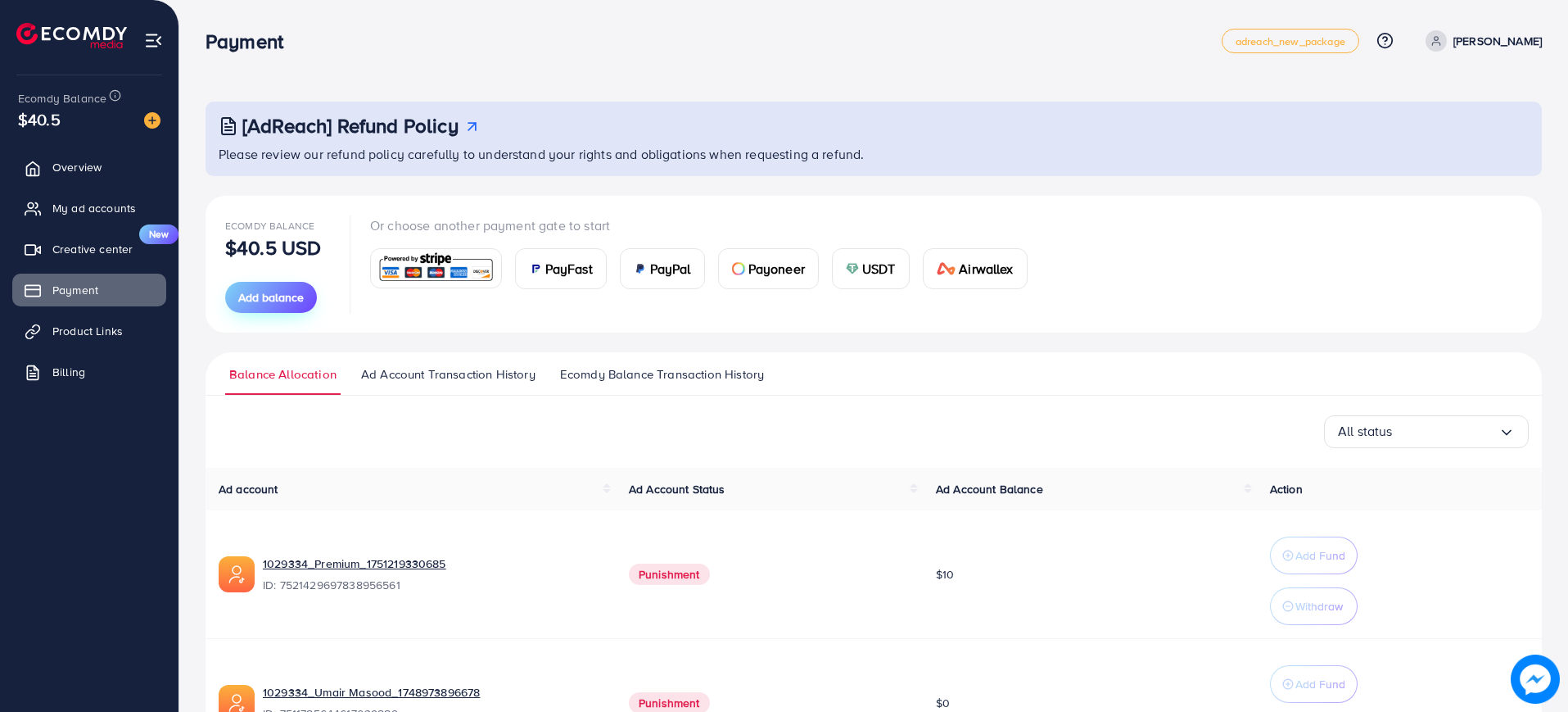 click on "Add balance" at bounding box center (271, 297) 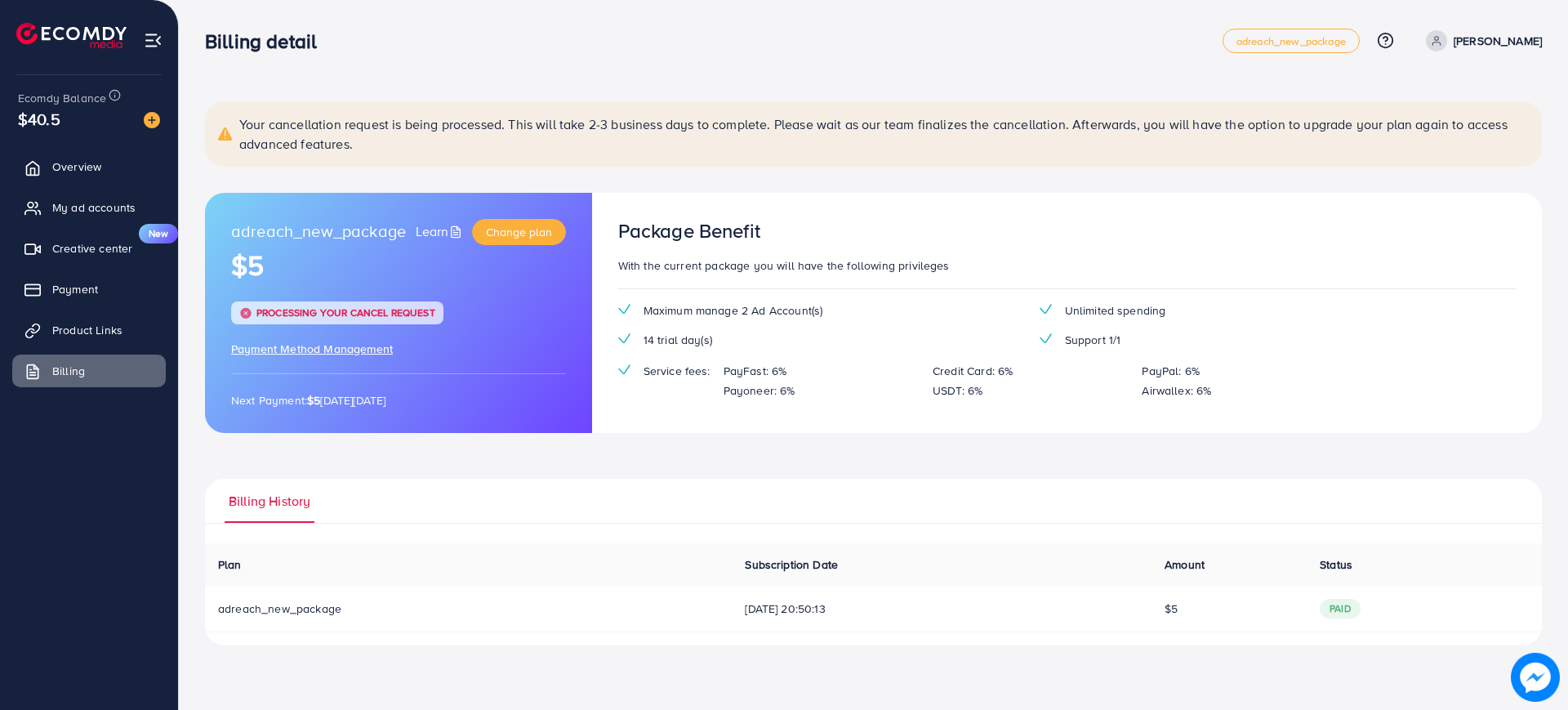 click on "Payment Method Management" at bounding box center [312, 349] 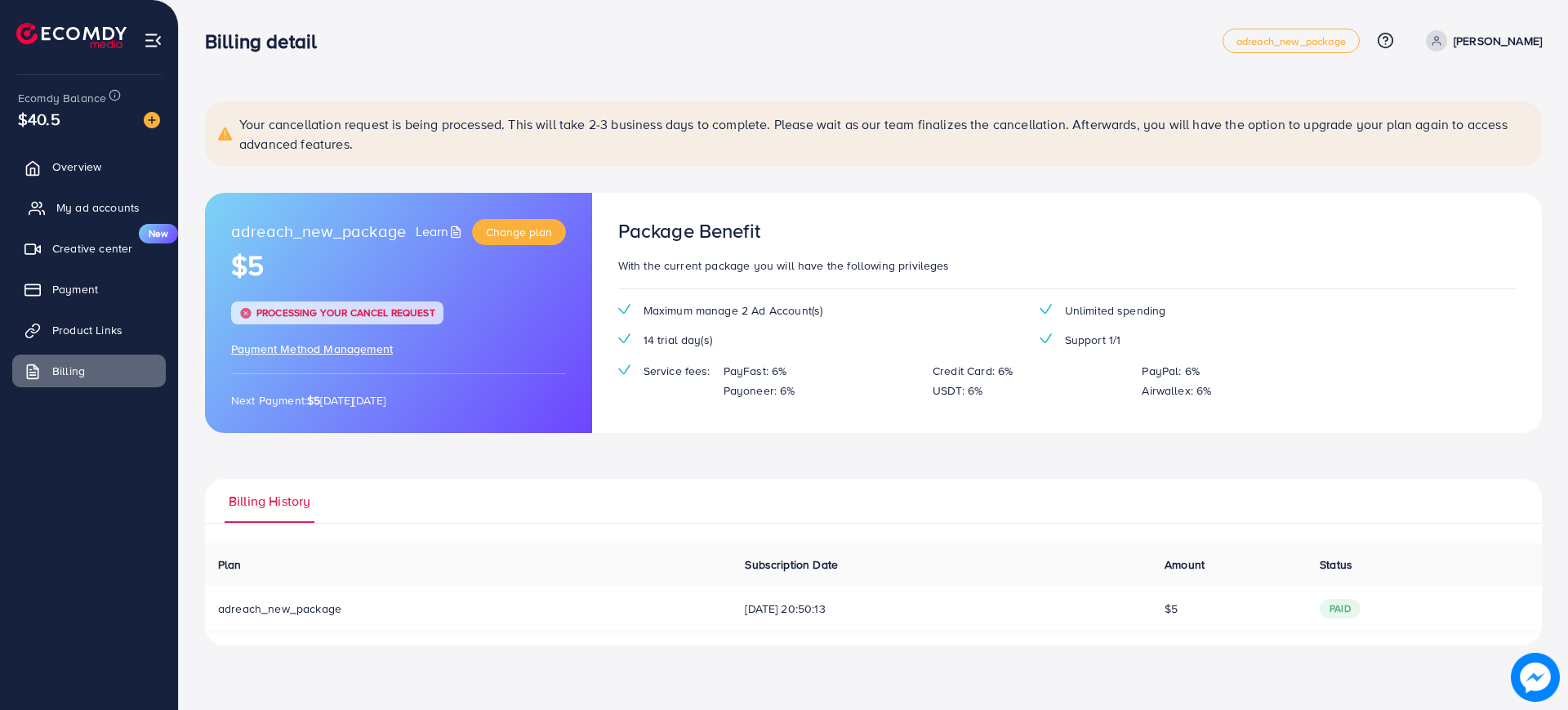 click on "My ad accounts" at bounding box center [89, 208] 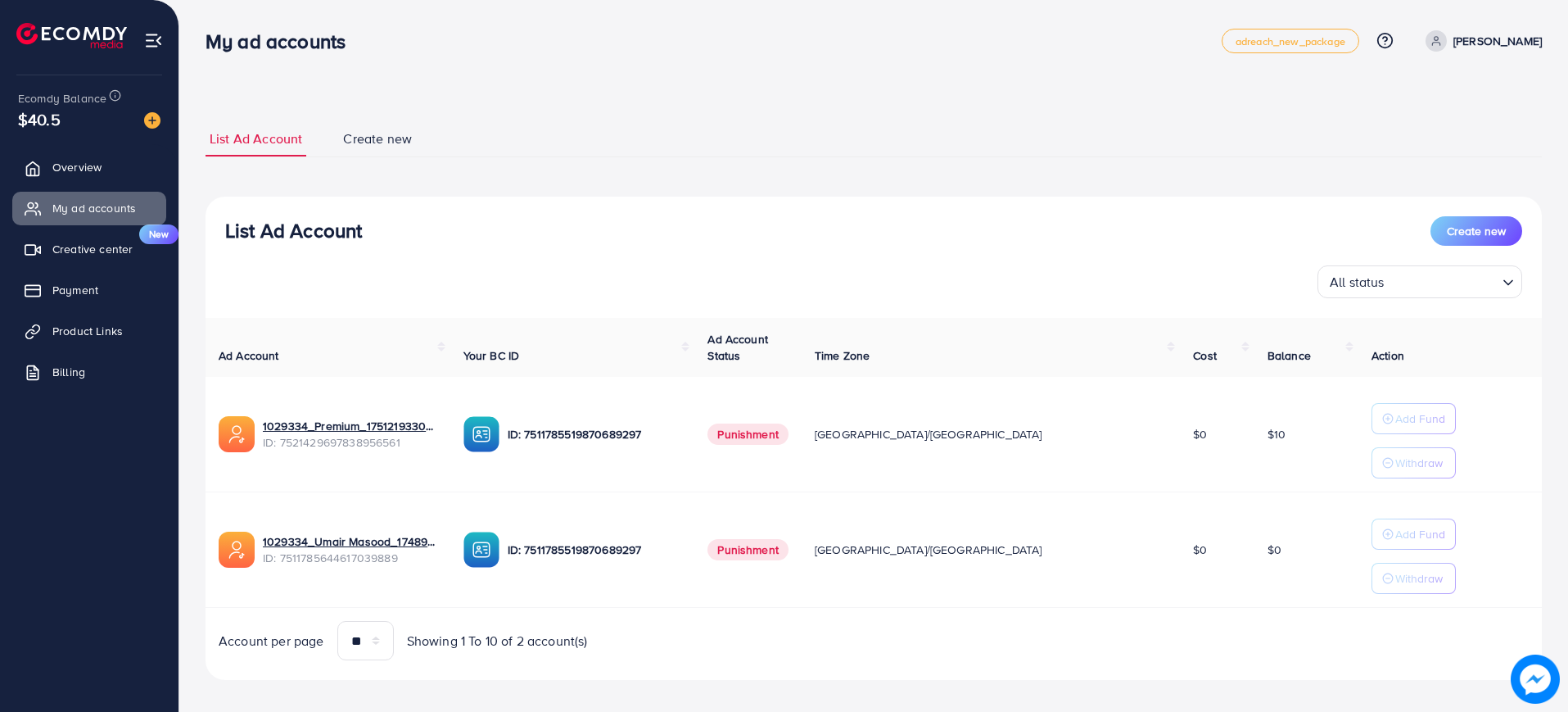 scroll, scrollTop: 0, scrollLeft: 0, axis: both 